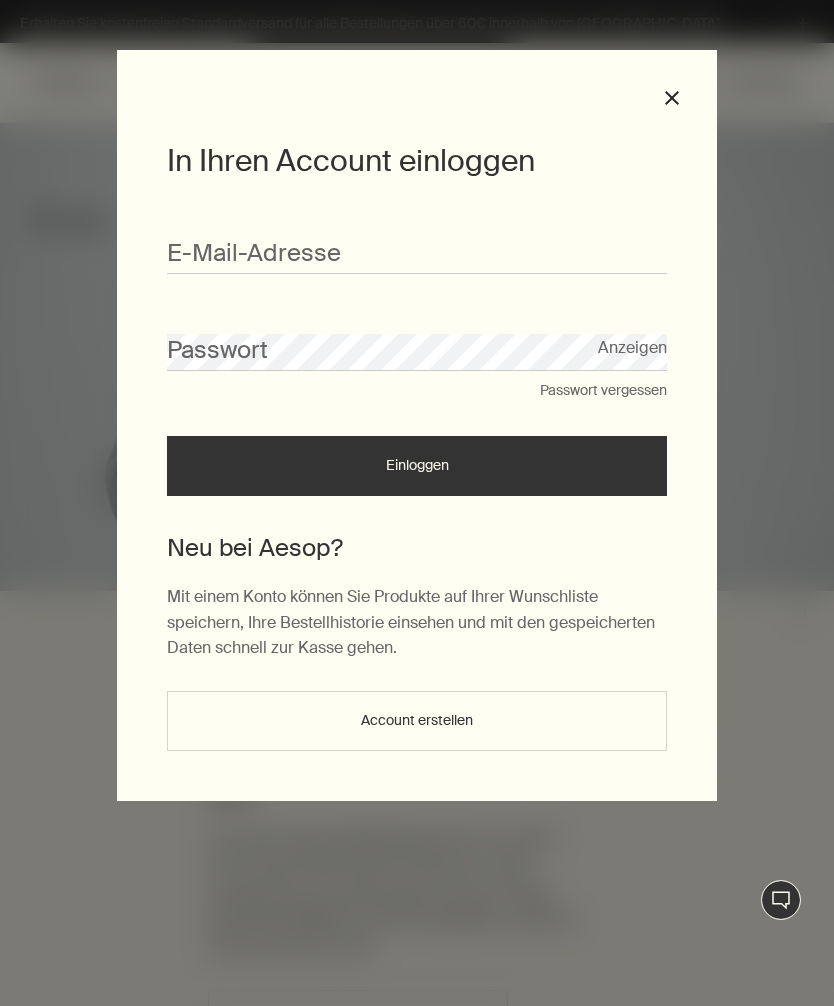 scroll, scrollTop: 0, scrollLeft: 0, axis: both 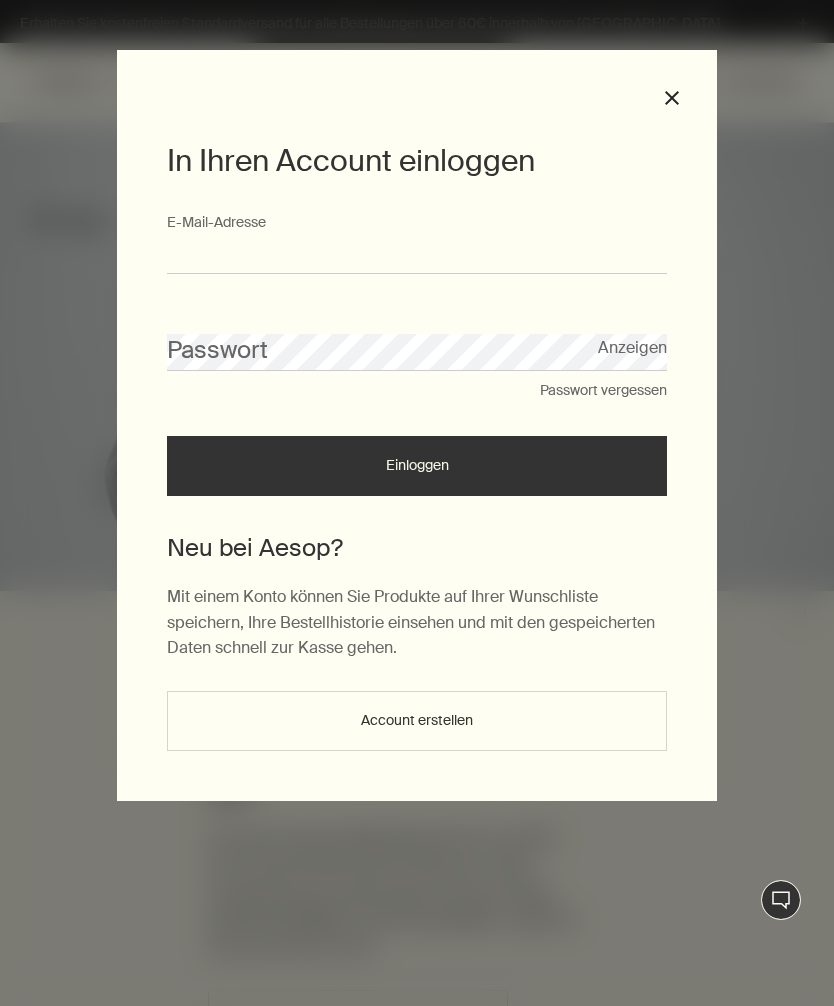 click on "E-Mail-Ad­res­se" at bounding box center [417, 255] 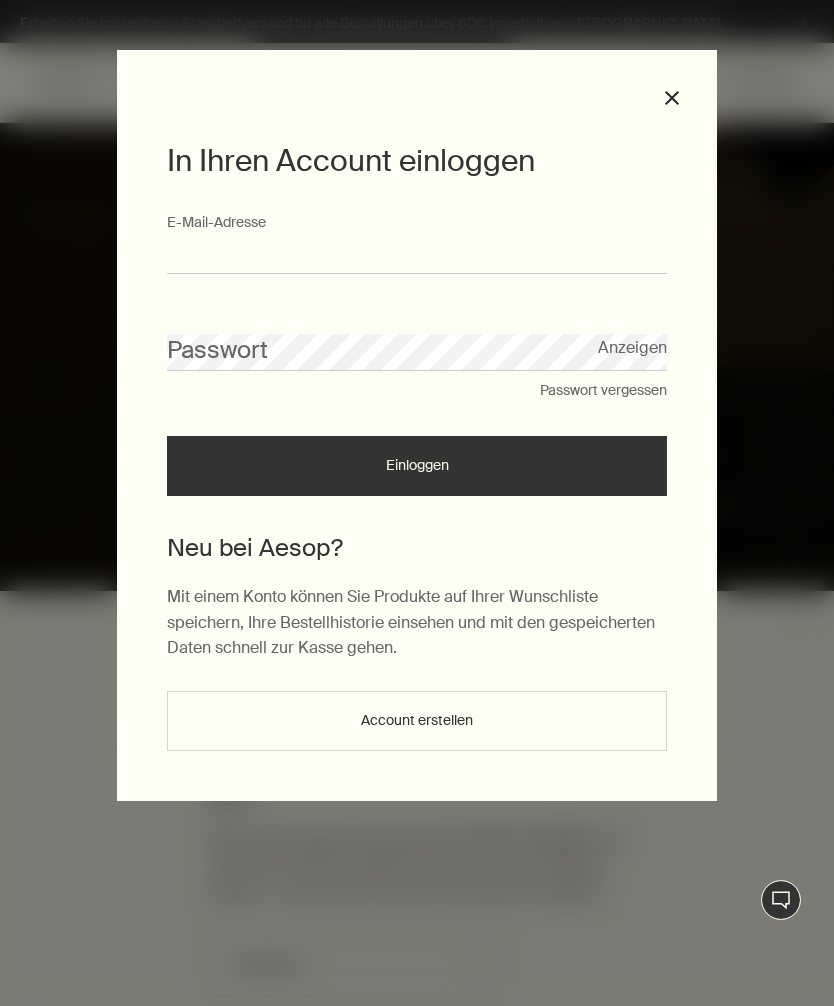 type on "**********" 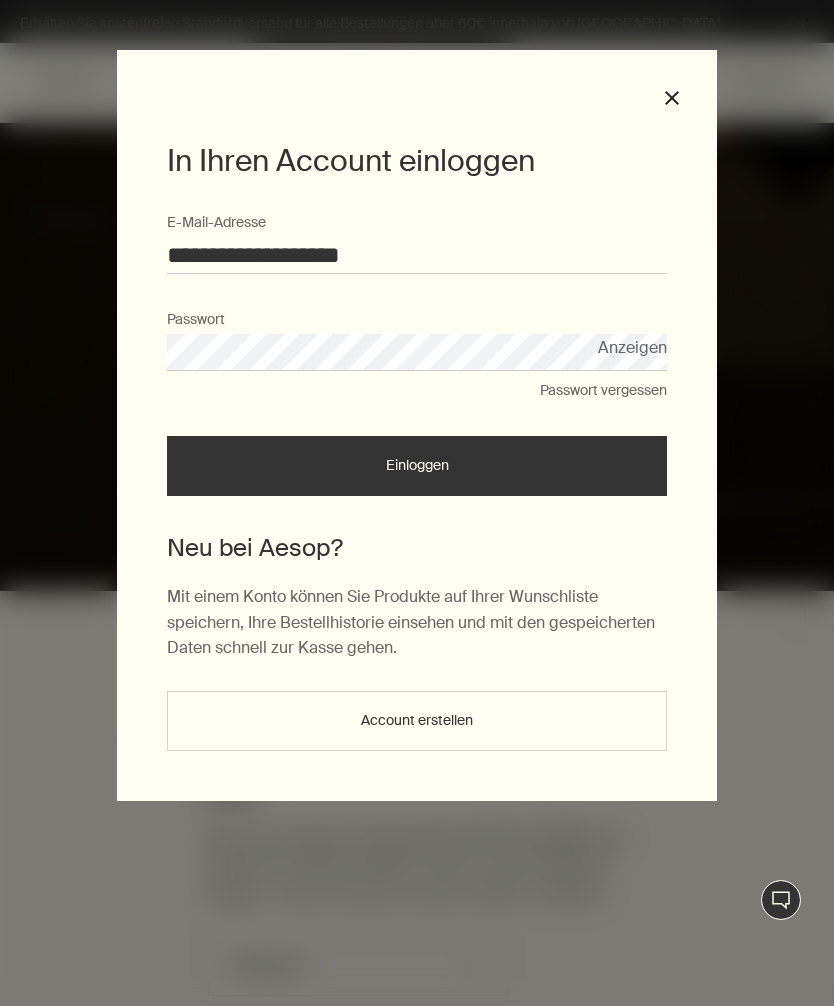 click on "Einloggen" at bounding box center (417, 466) 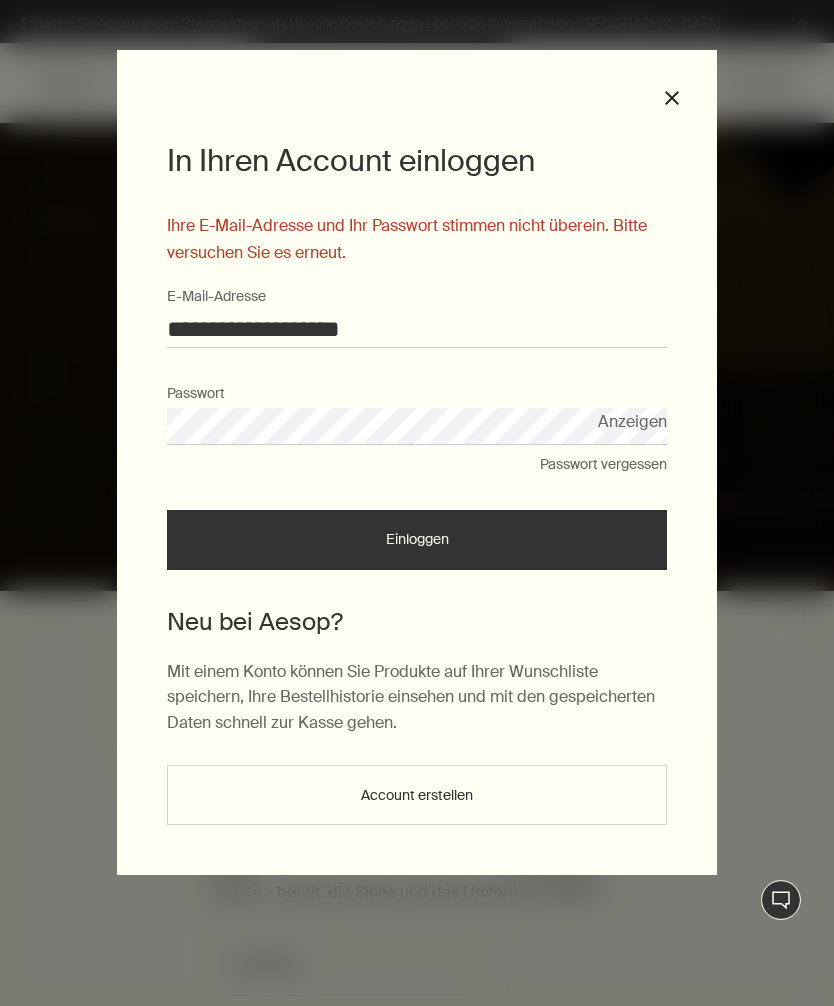 click on "Einloggen" at bounding box center (417, 540) 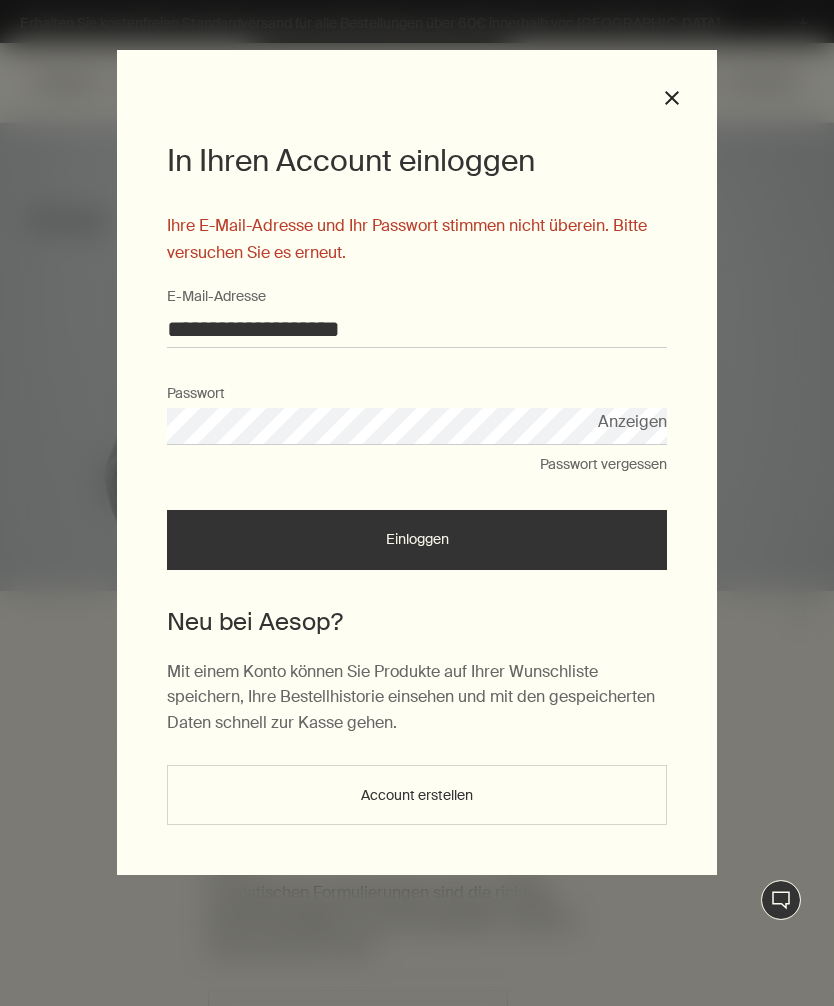 click on "**********" at bounding box center [417, 503] 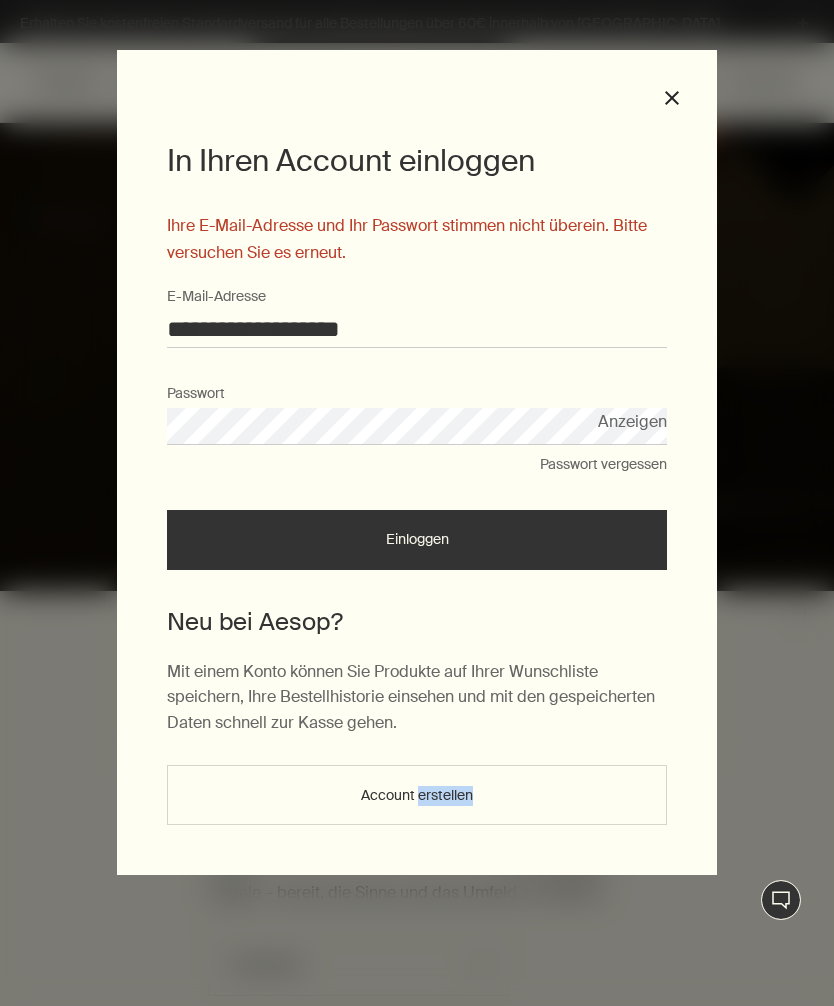 click on "**********" at bounding box center (417, 503) 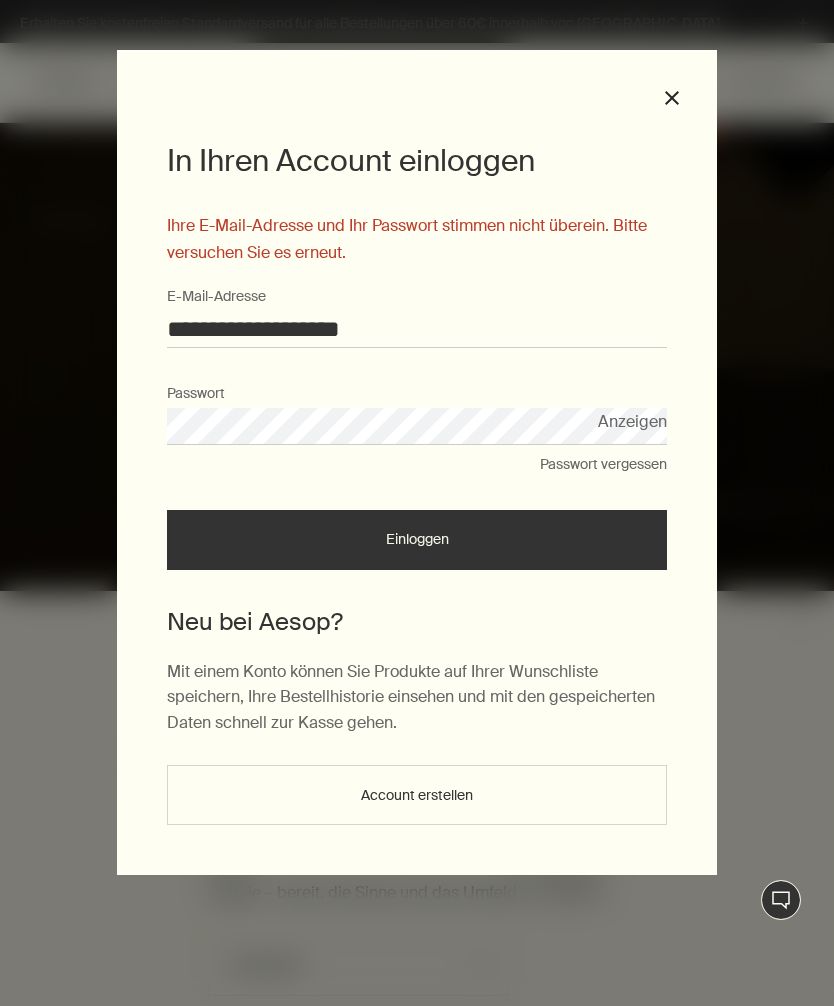 click on "Einloggen" at bounding box center [417, 540] 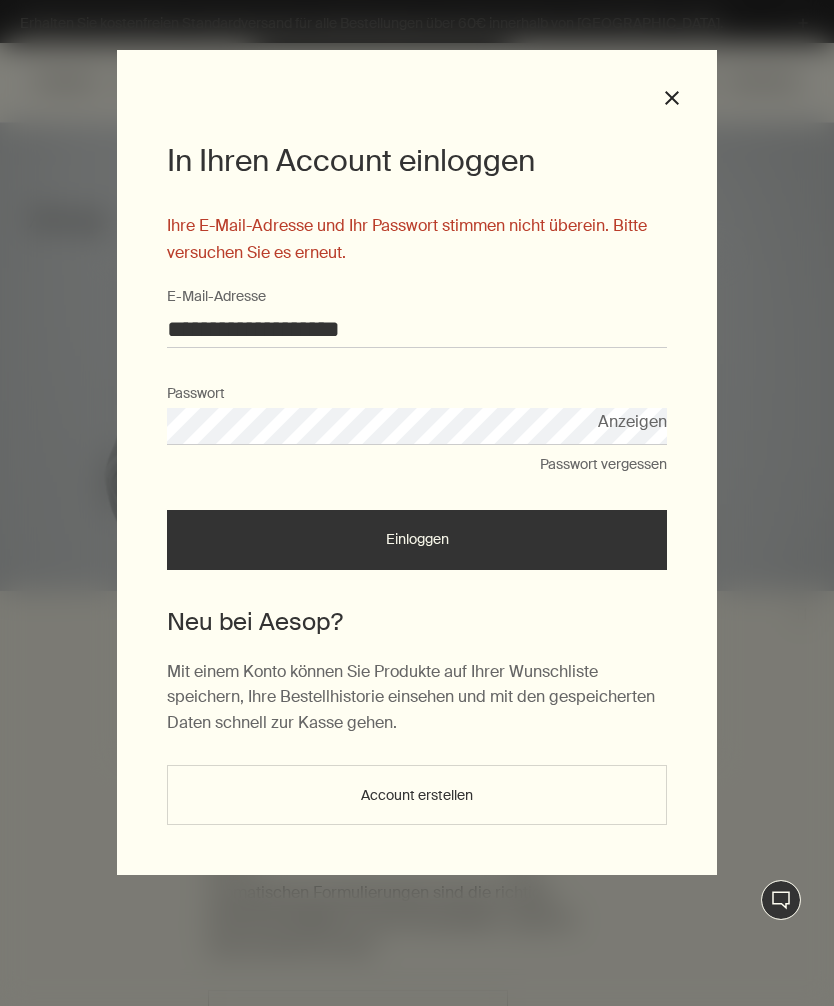 click on "**********" at bounding box center (417, 462) 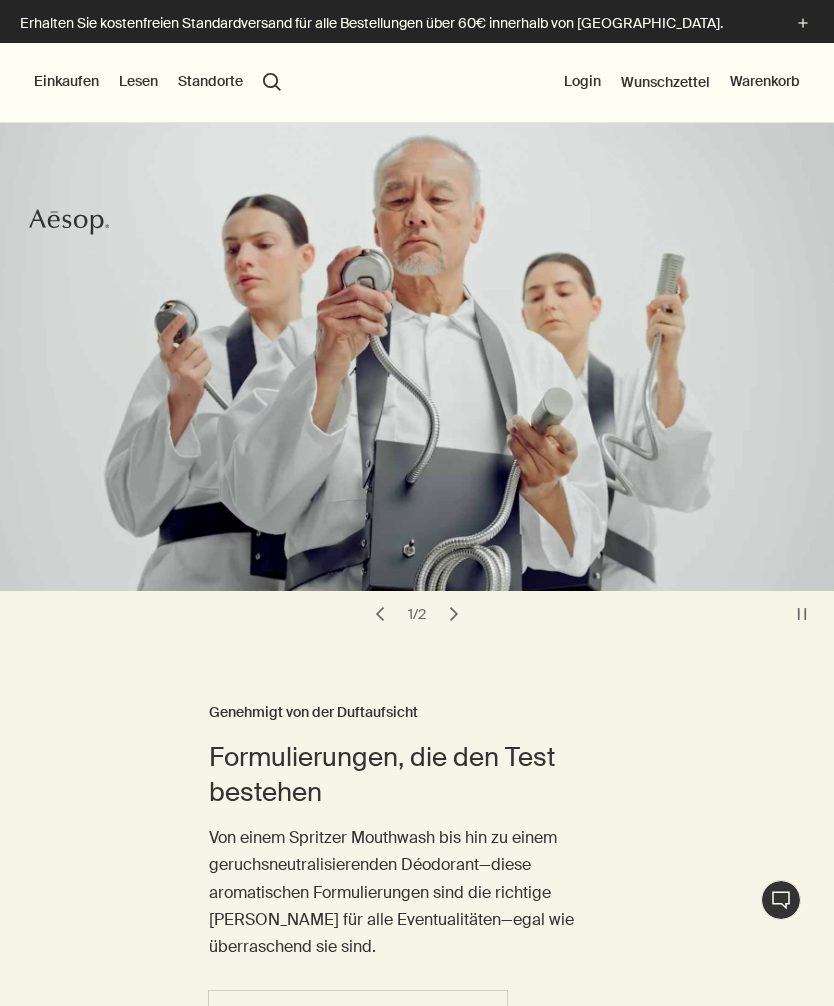 click on "Login" at bounding box center [582, 82] 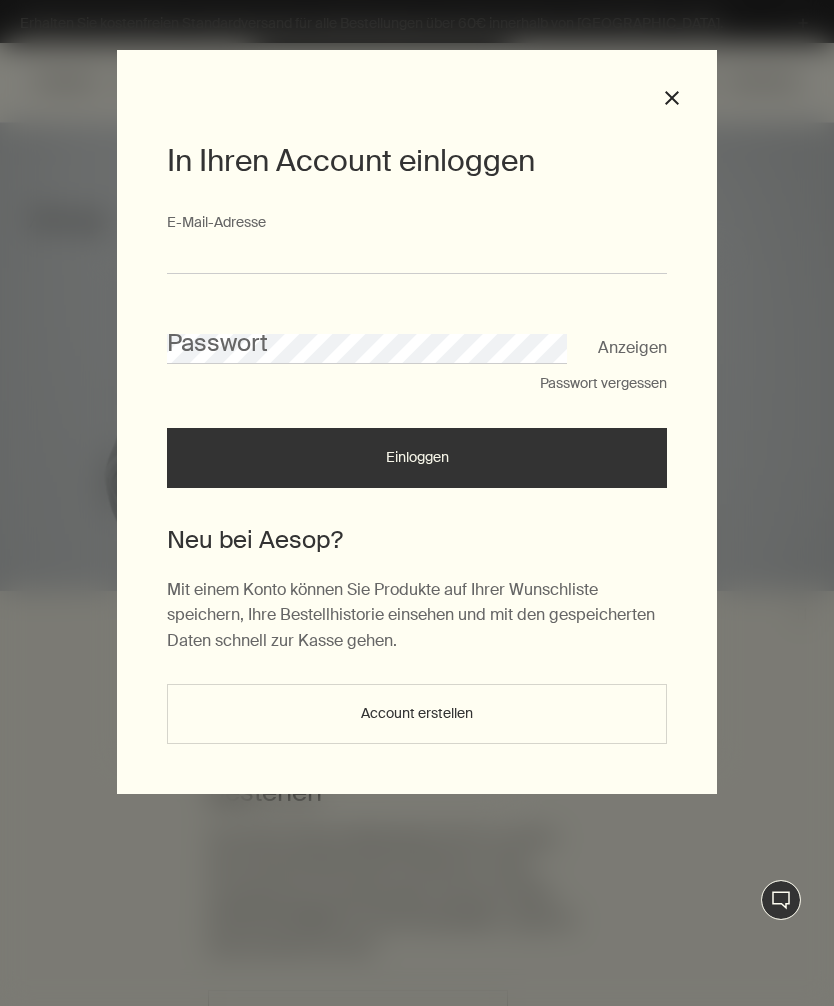 click on "E-Mail-Ad­res­se" at bounding box center [417, 255] 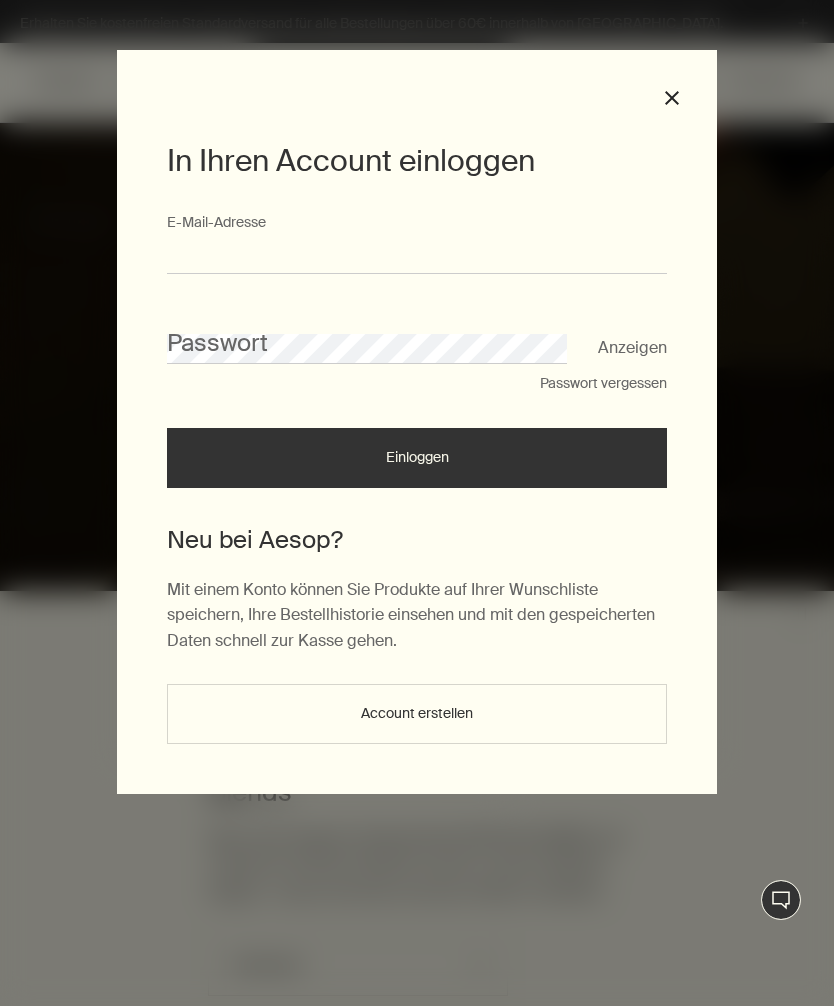 type on "**********" 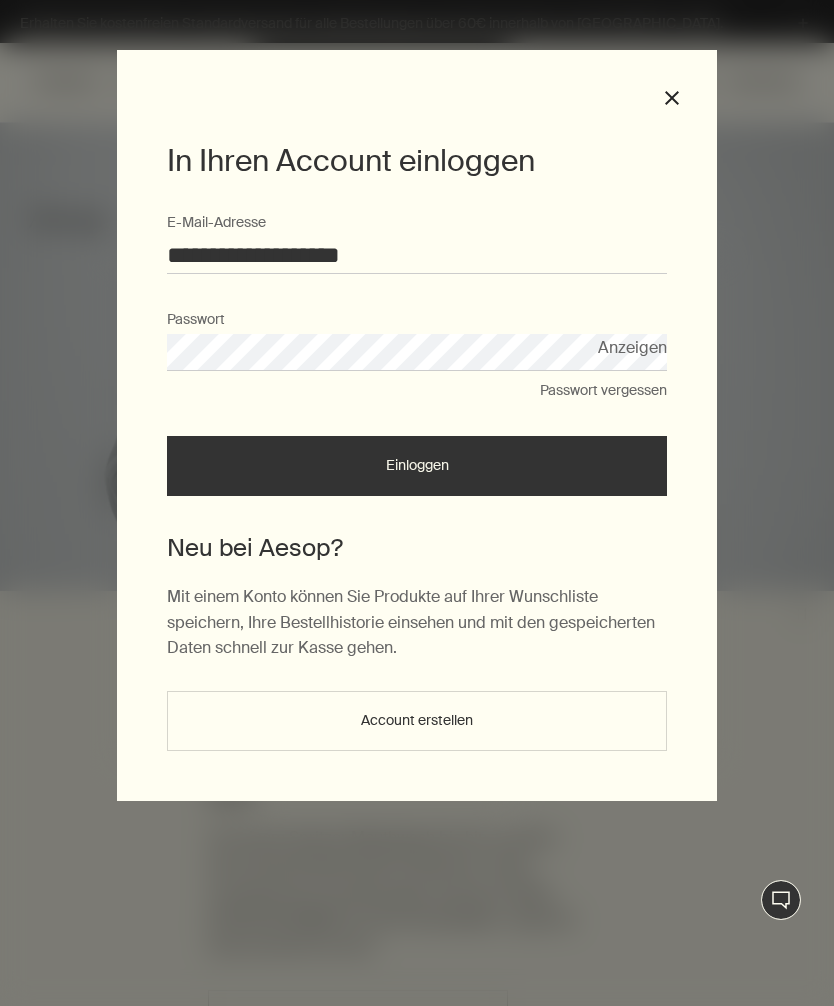 click on "Einloggen" at bounding box center [417, 466] 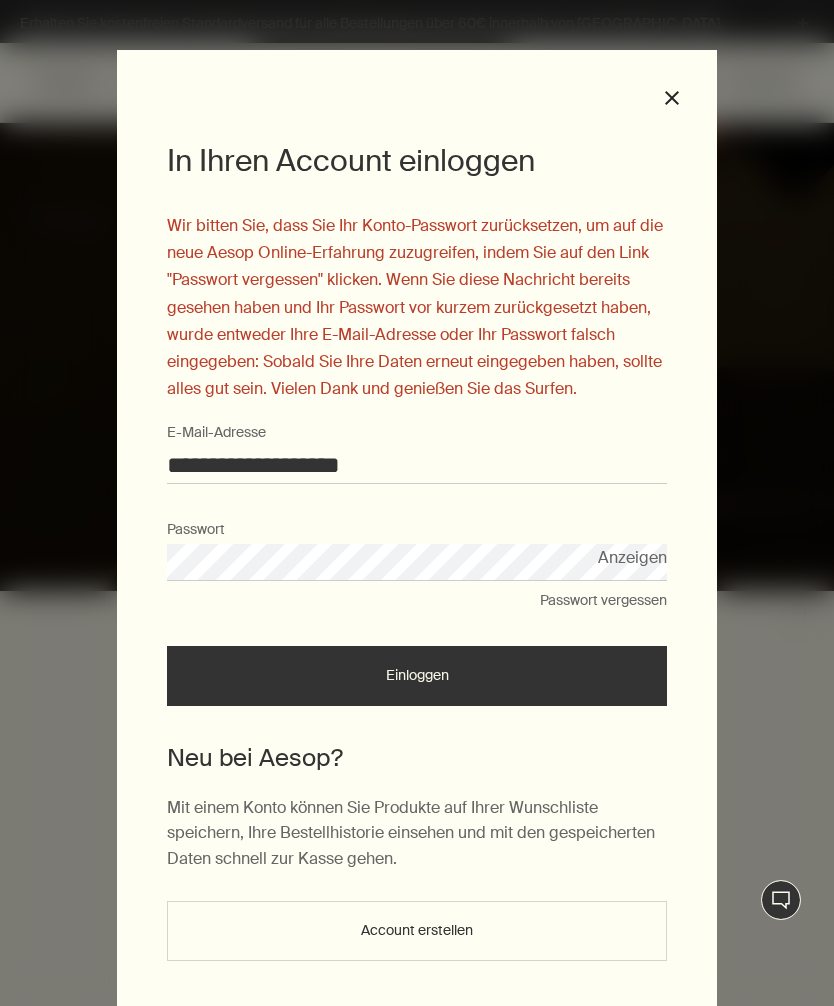 click on "Passwort vergessen" at bounding box center [603, 601] 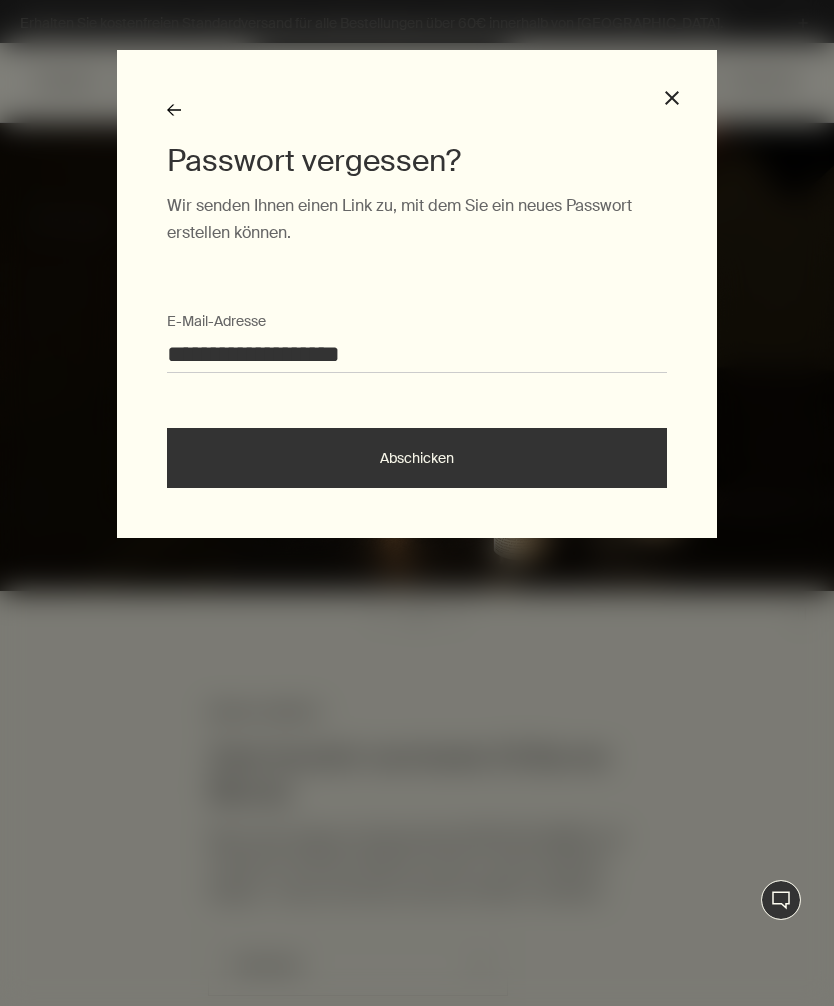 click on "Abschicken" at bounding box center [417, 458] 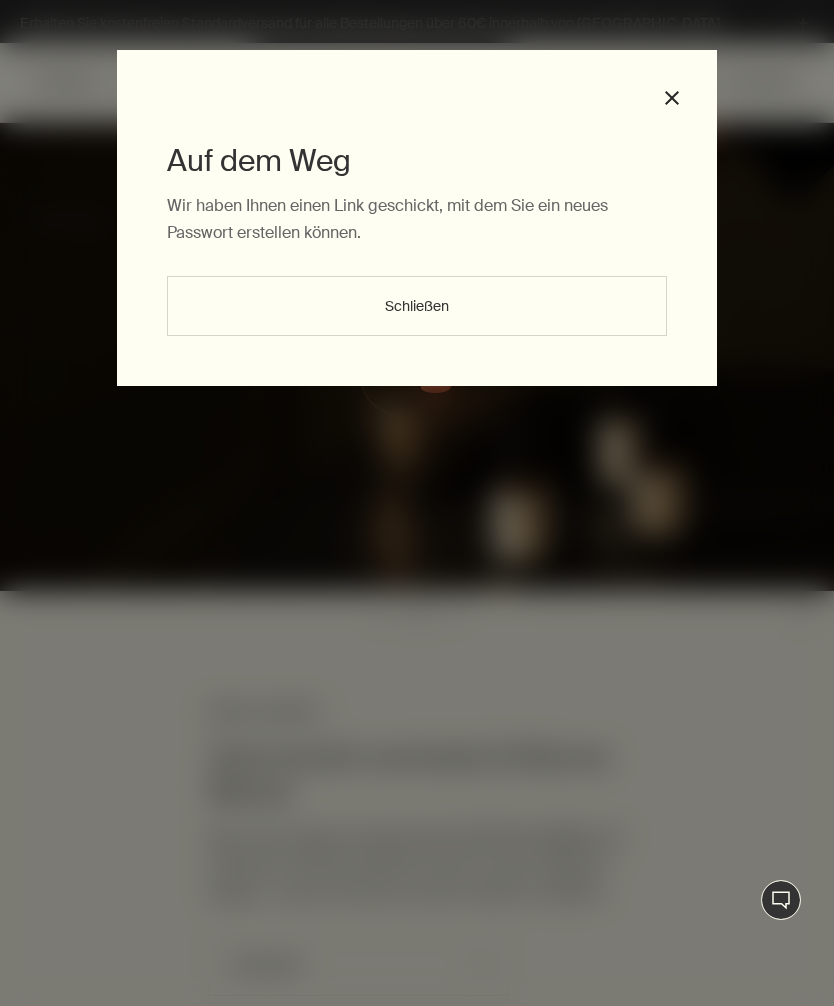 click on "Schließen" at bounding box center (417, 306) 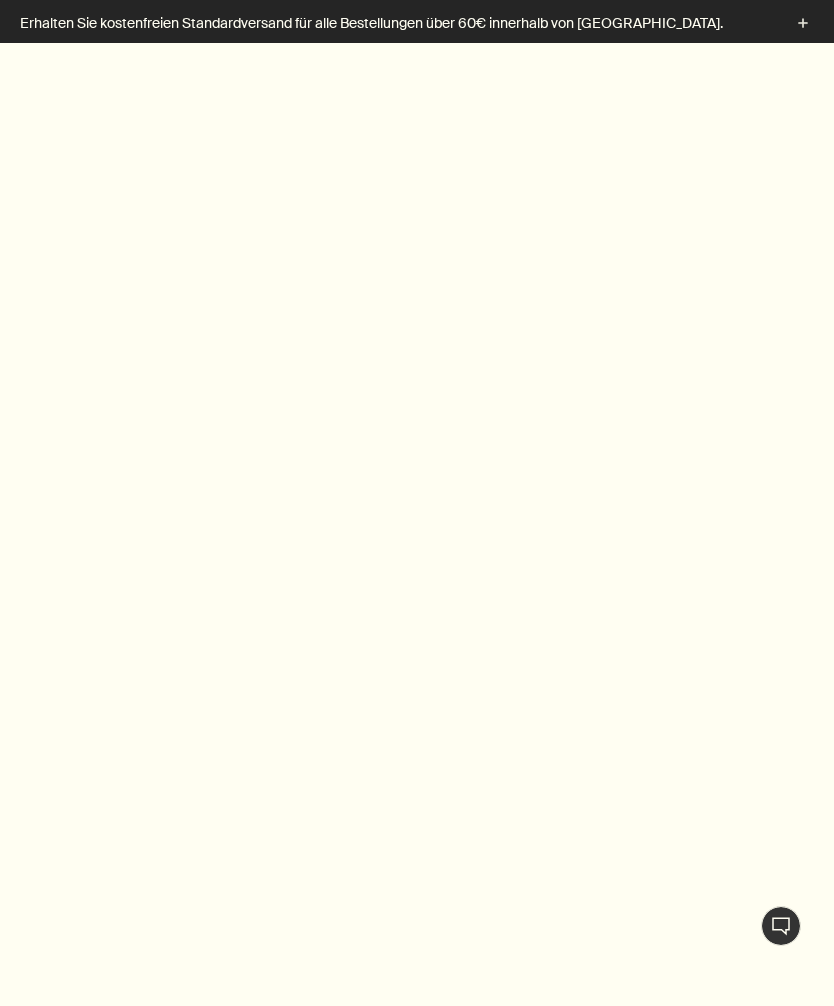 scroll, scrollTop: 0, scrollLeft: 0, axis: both 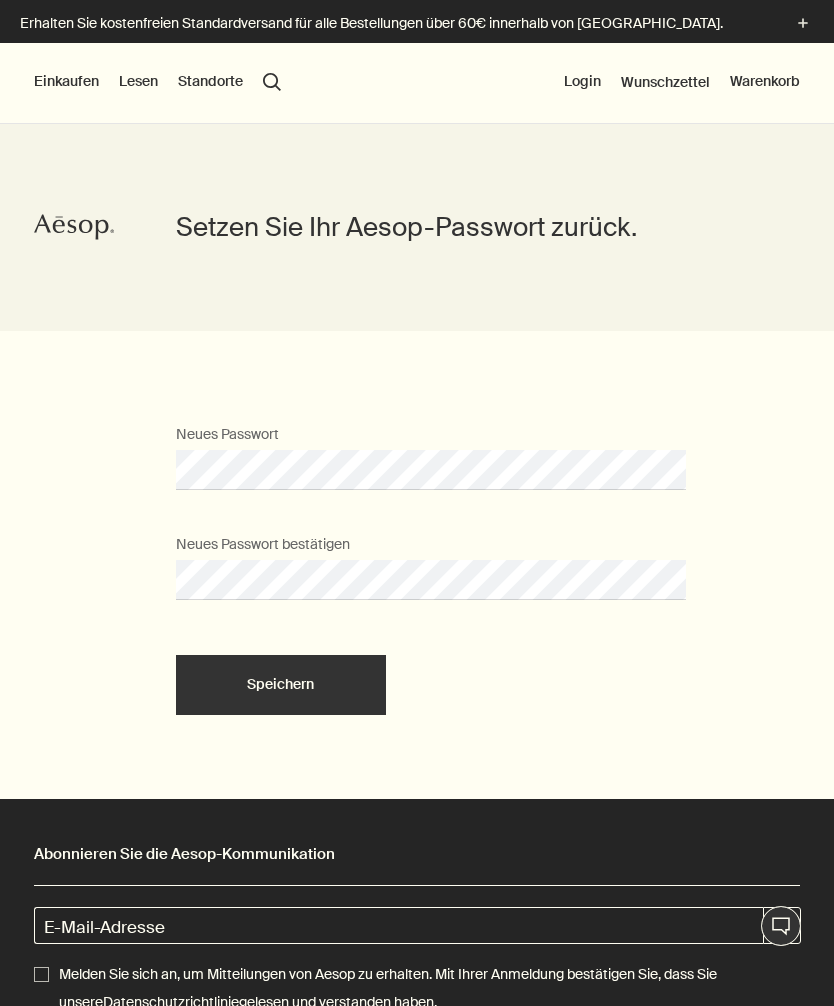 click on "Speichern" at bounding box center [281, 685] 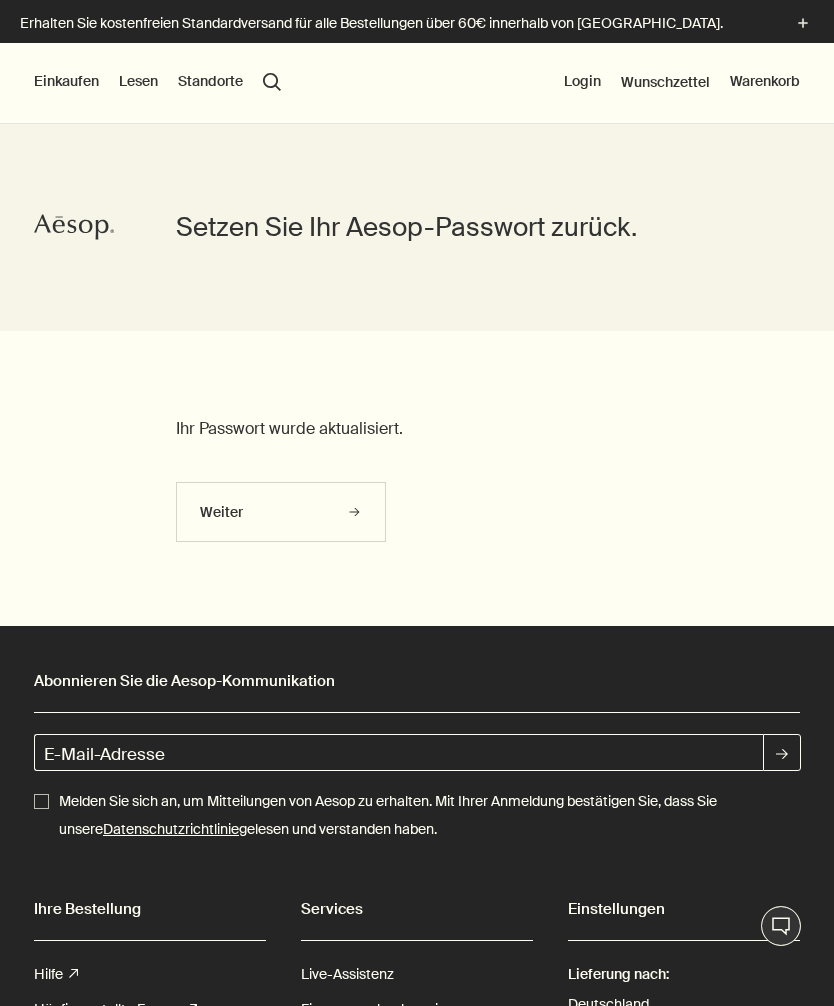 click on "Weiter" at bounding box center (281, 512) 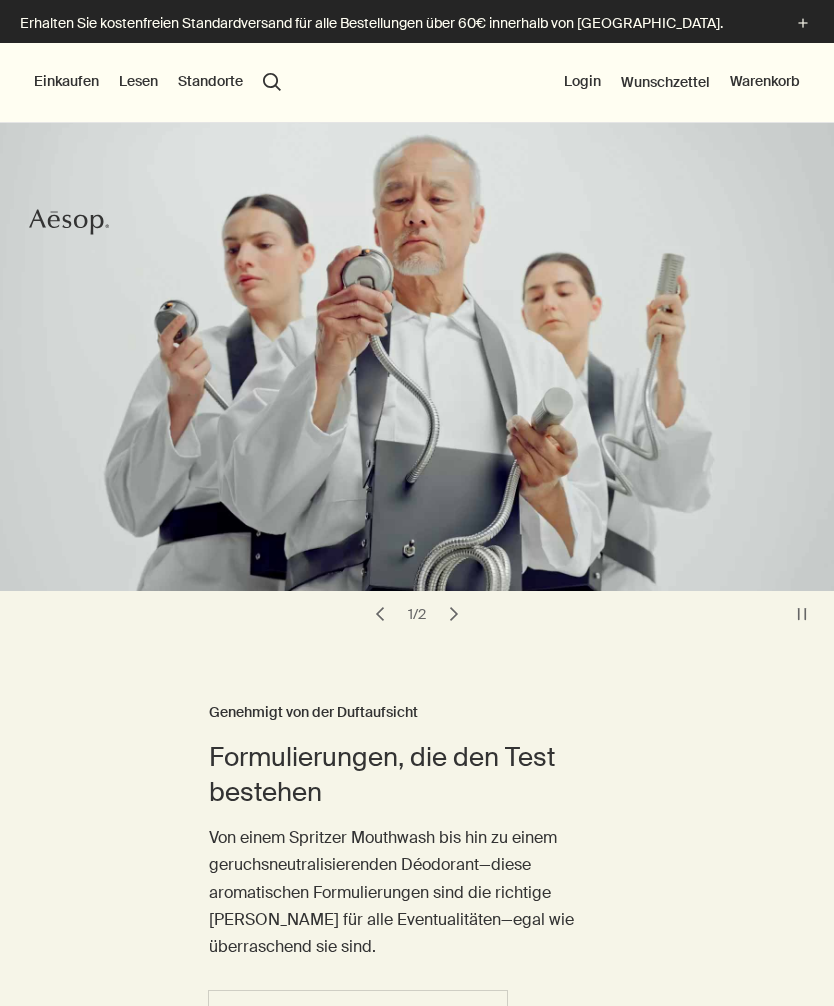 scroll, scrollTop: 0, scrollLeft: 0, axis: both 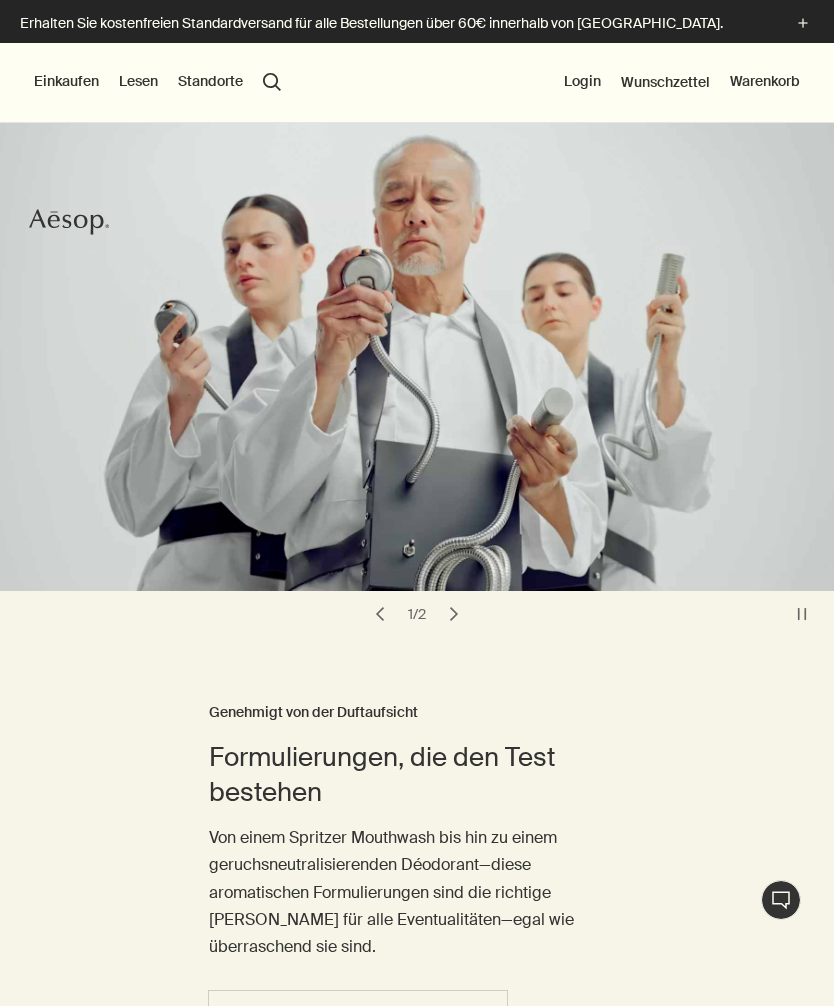 click on "Login" at bounding box center (582, 82) 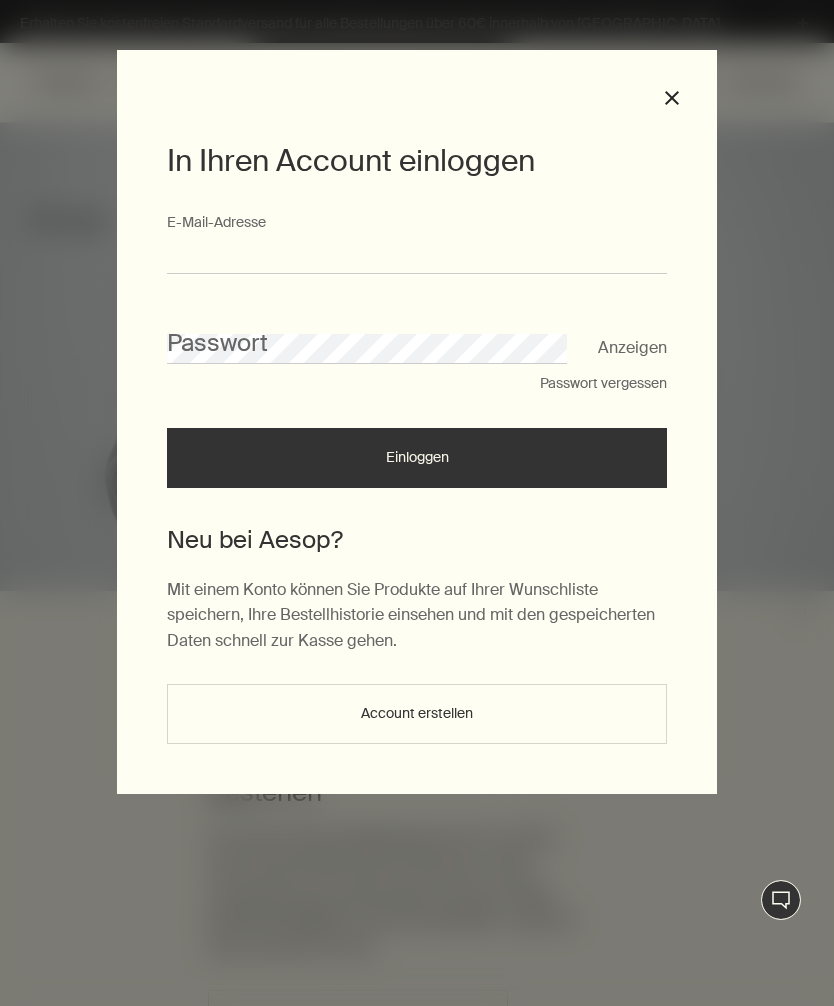 click on "E-Mail-Ad­res­se" at bounding box center (417, 255) 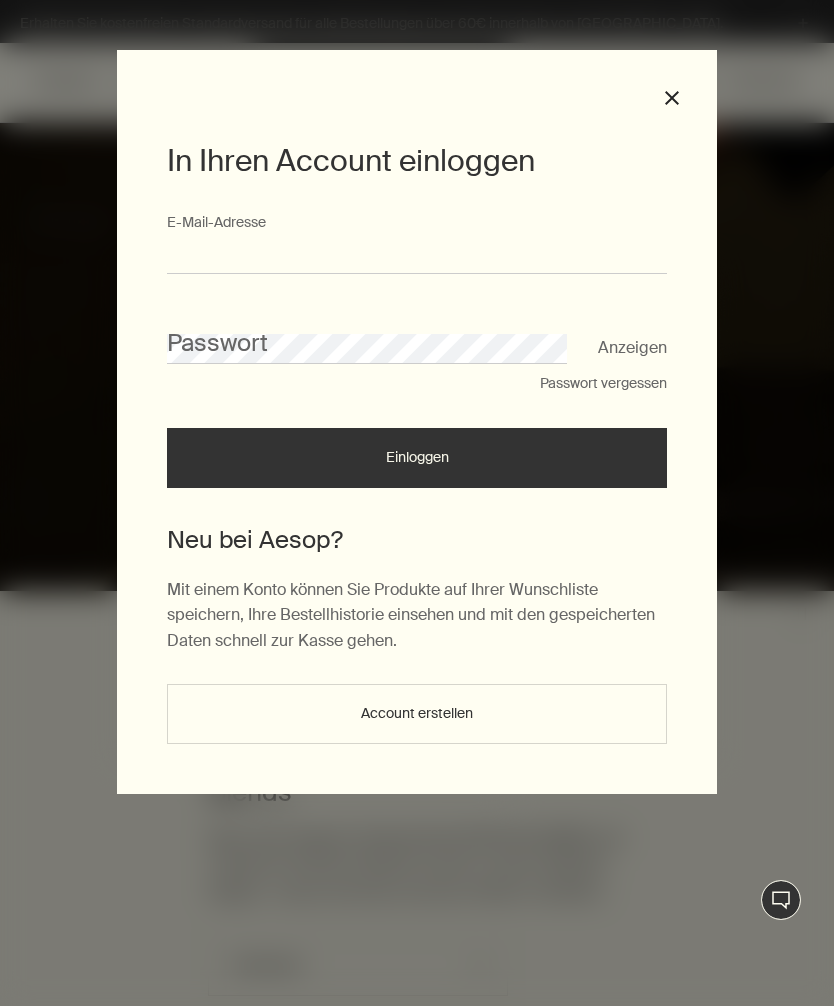 type on "**********" 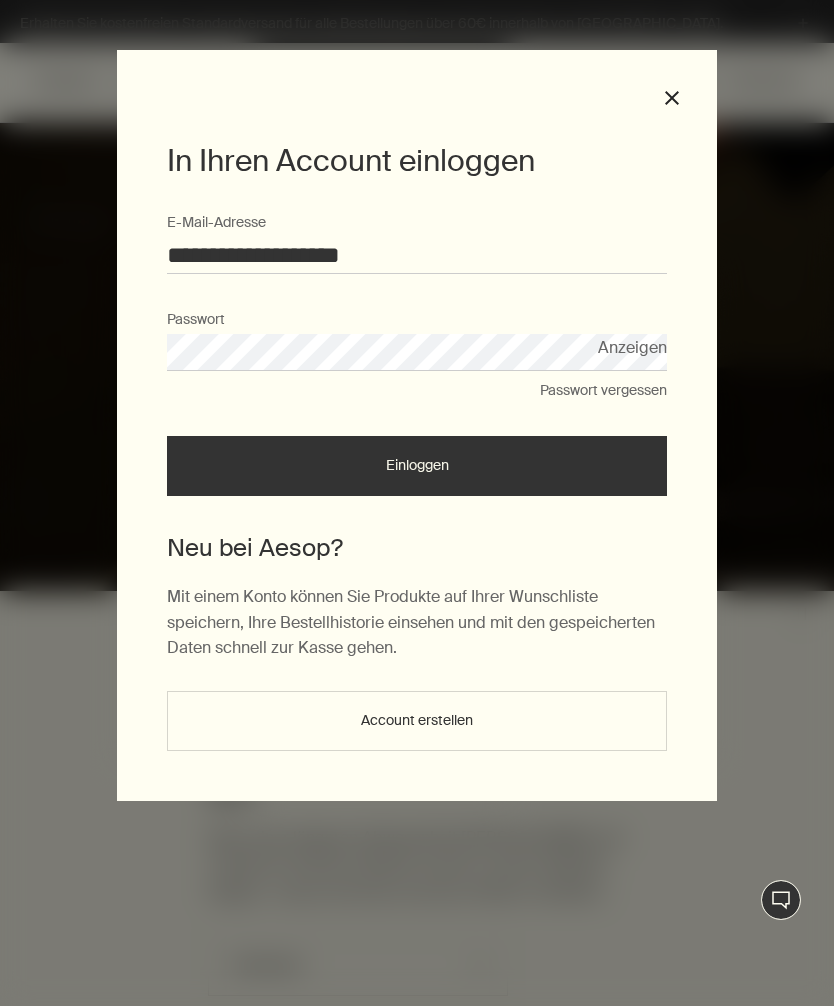 click on "Einloggen" at bounding box center (417, 466) 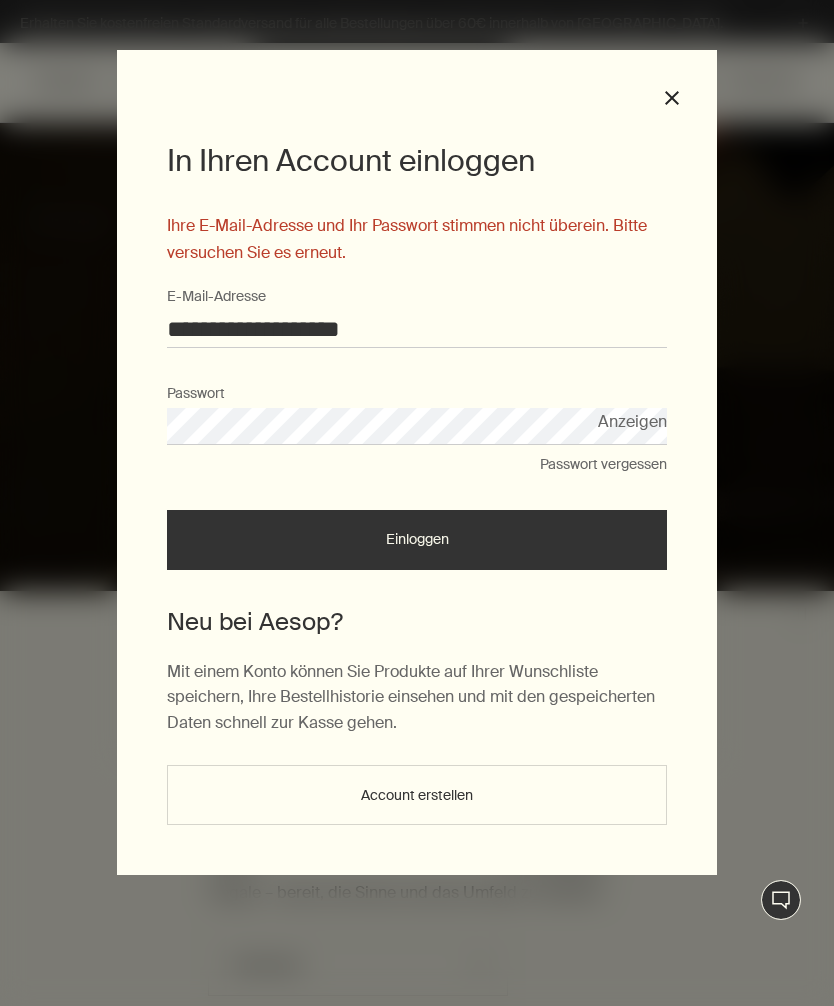 click on "close" at bounding box center [672, 98] 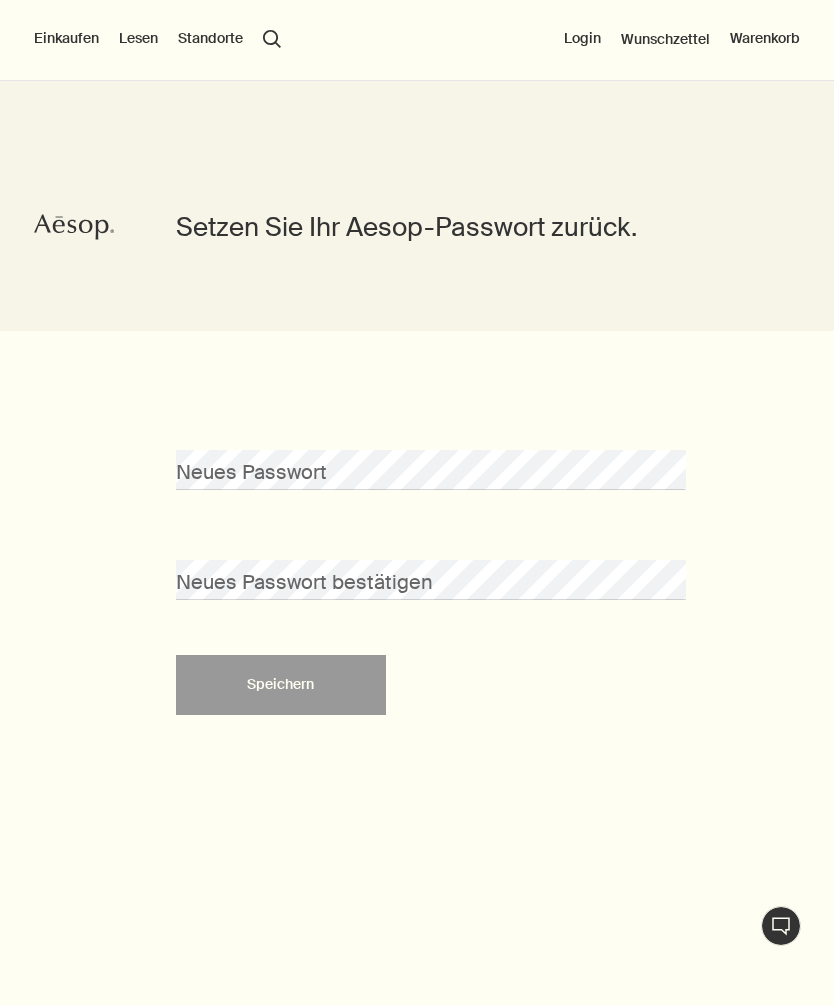 scroll, scrollTop: 0, scrollLeft: 0, axis: both 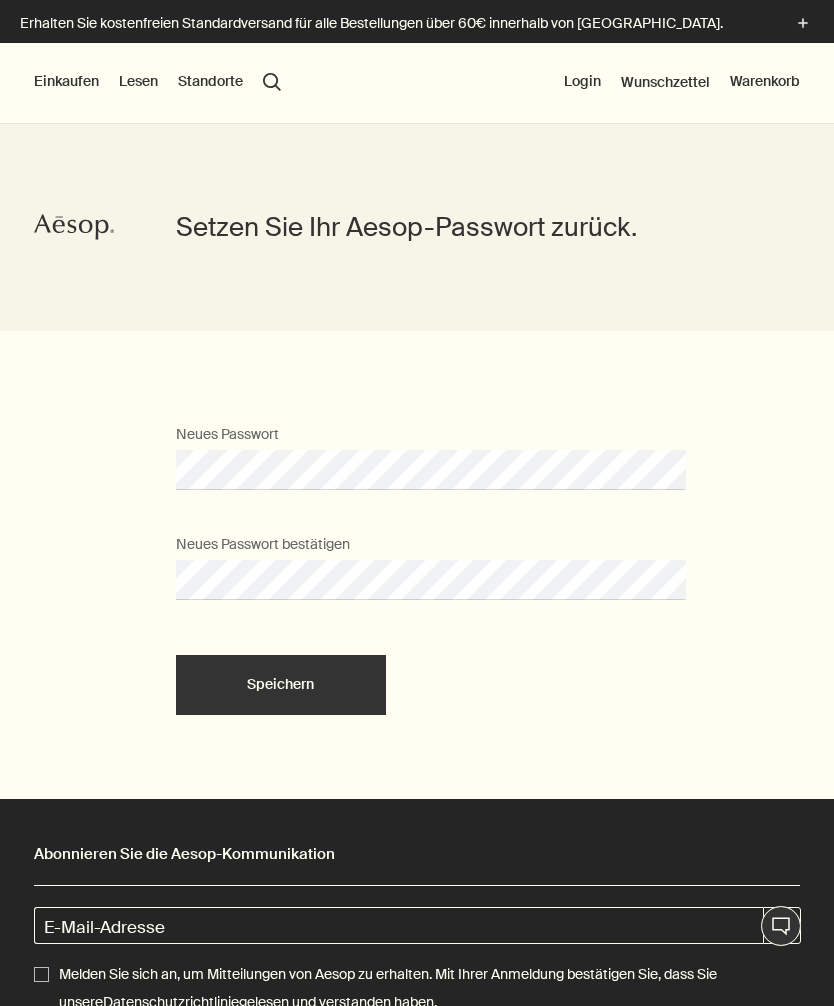 click on "Speichern" at bounding box center (280, 684) 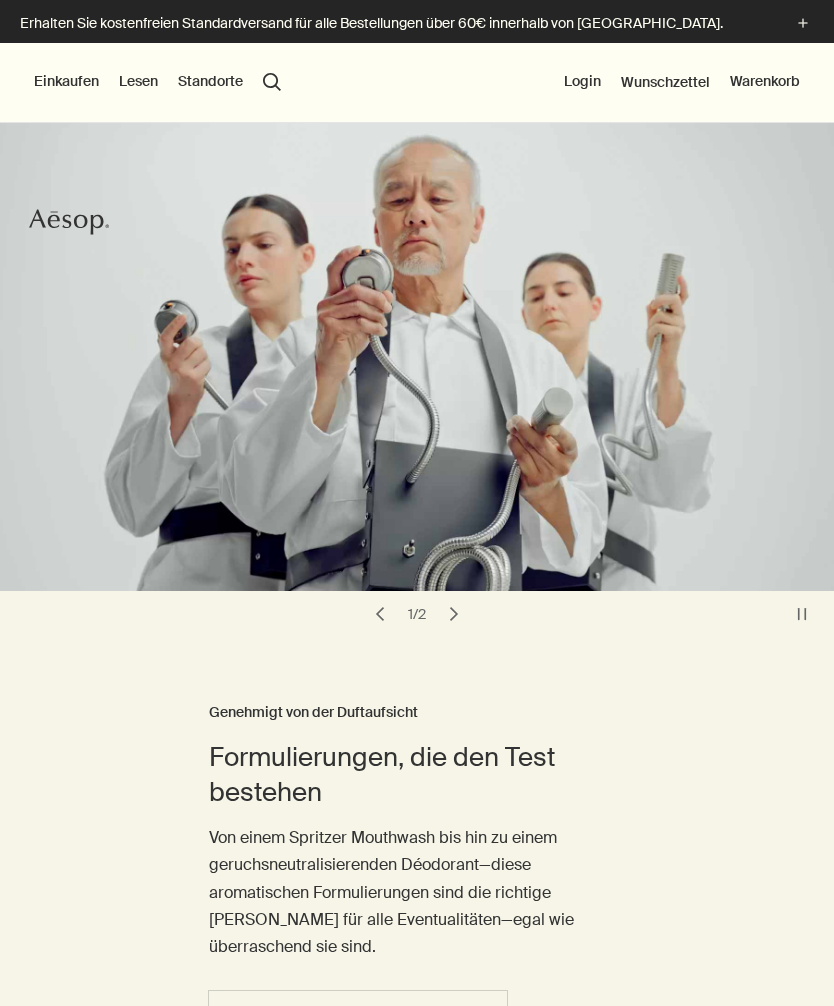 scroll, scrollTop: 0, scrollLeft: 0, axis: both 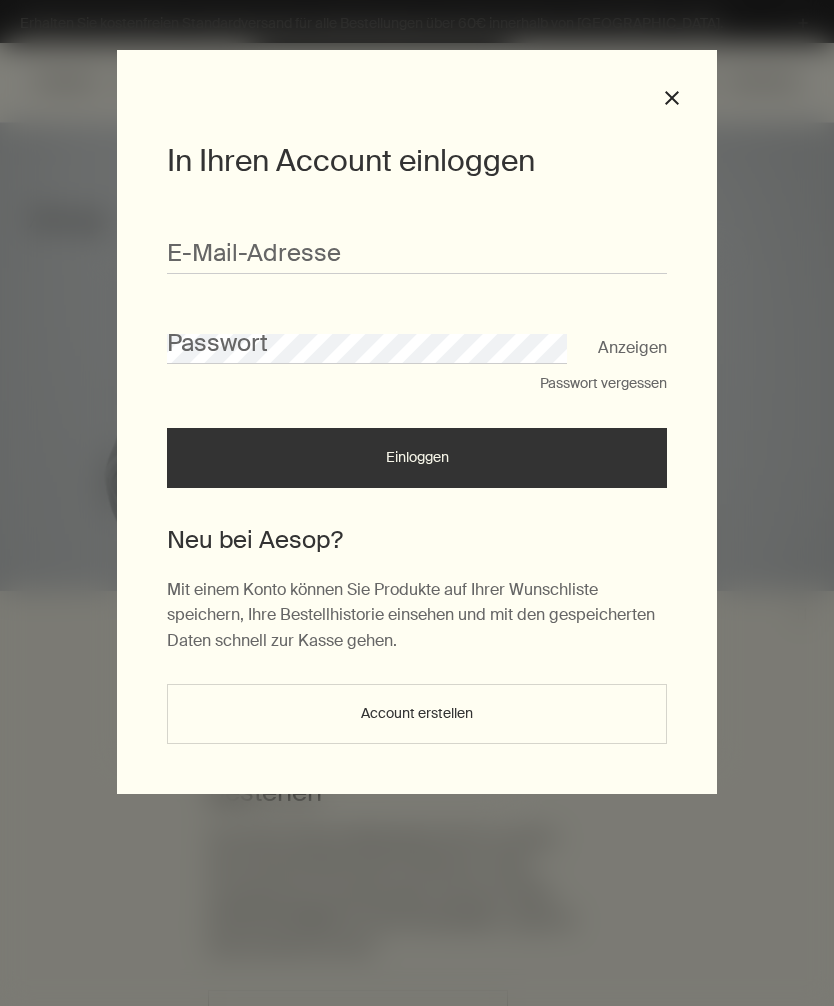 click on "E-Mail-Ad­res­se" at bounding box center [417, 243] 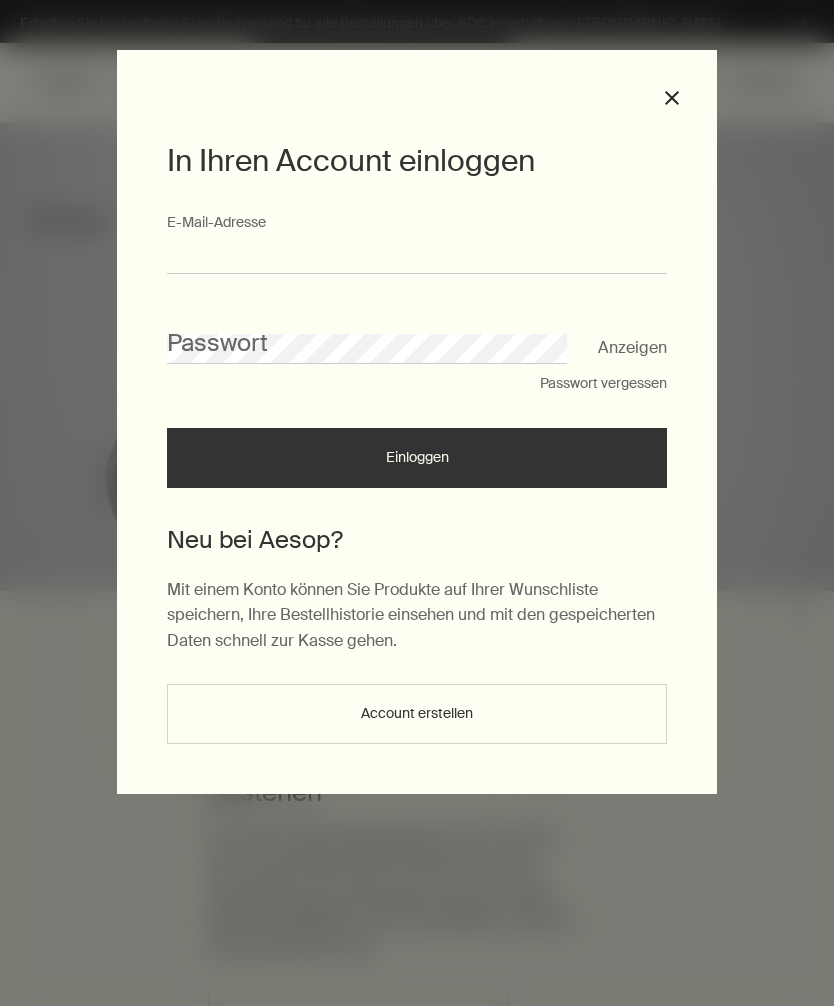 click on "E-Mail-Ad­res­se" at bounding box center [417, 255] 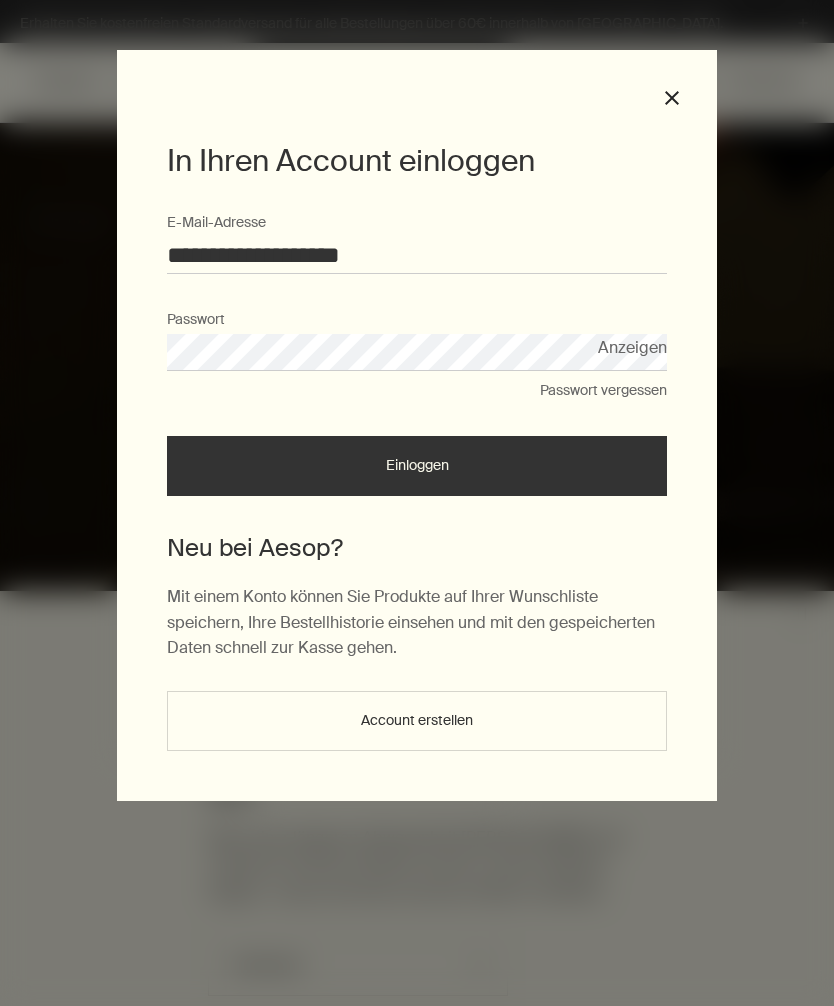 click on "Einloggen" at bounding box center (417, 466) 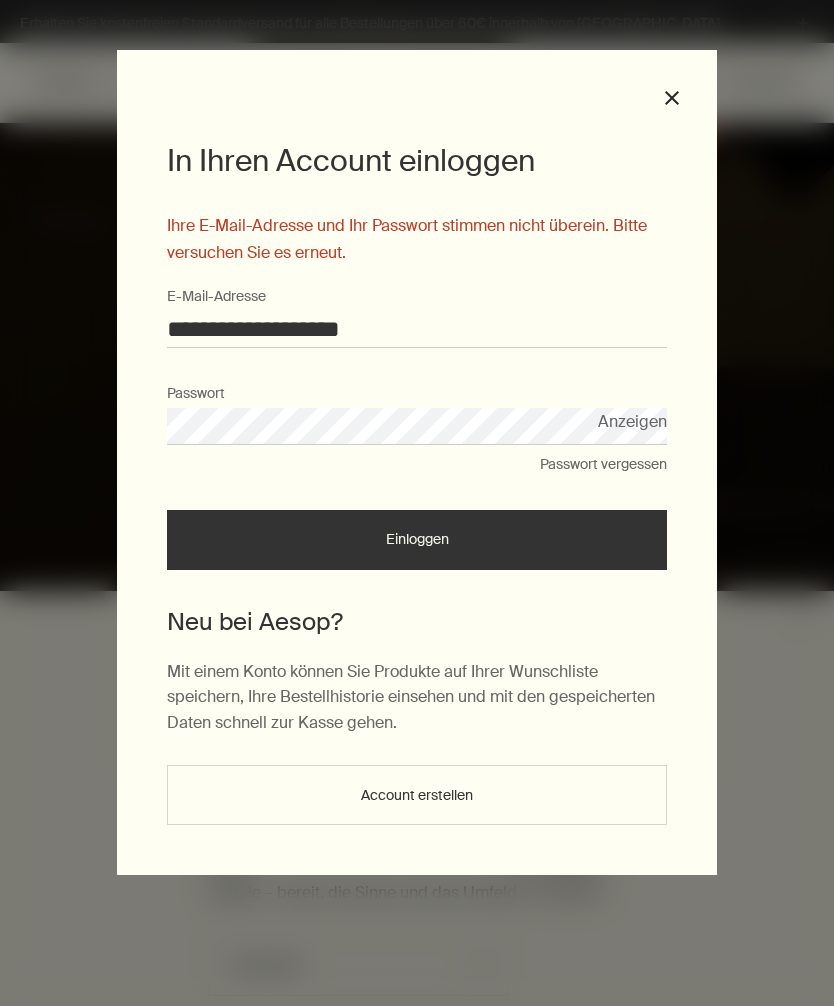 click on "Passwort vergessen" at bounding box center (603, 465) 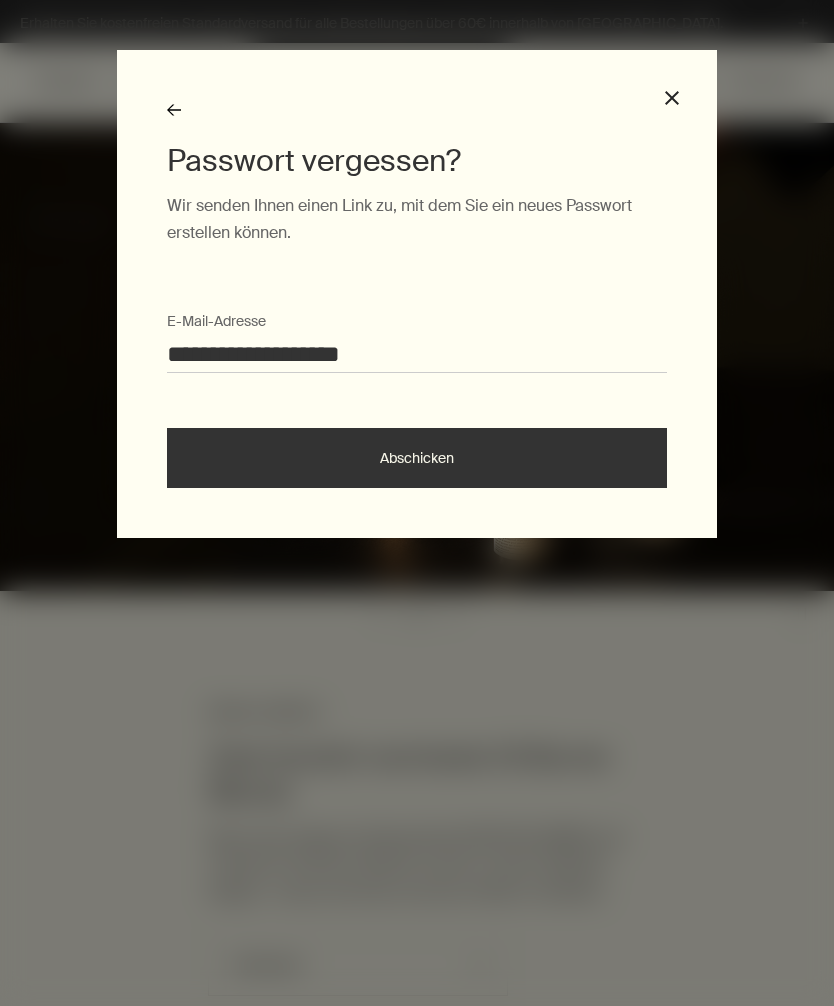 click on "Abschicken" at bounding box center (417, 458) 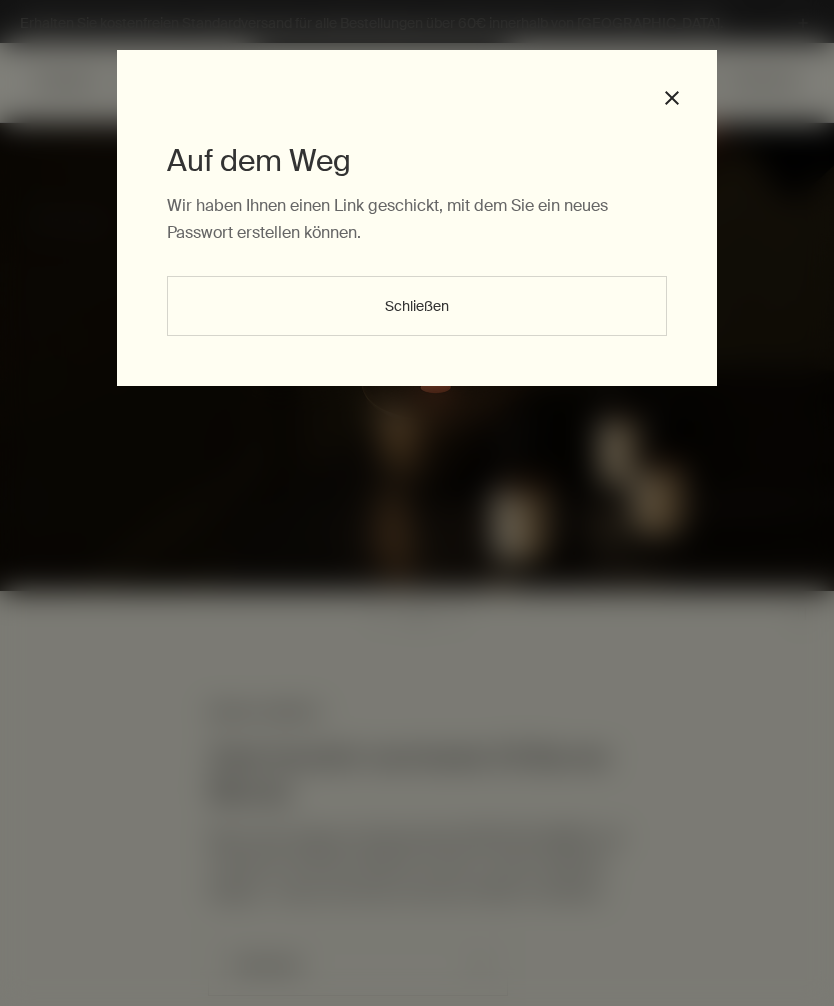 click on "Schließen" at bounding box center [417, 306] 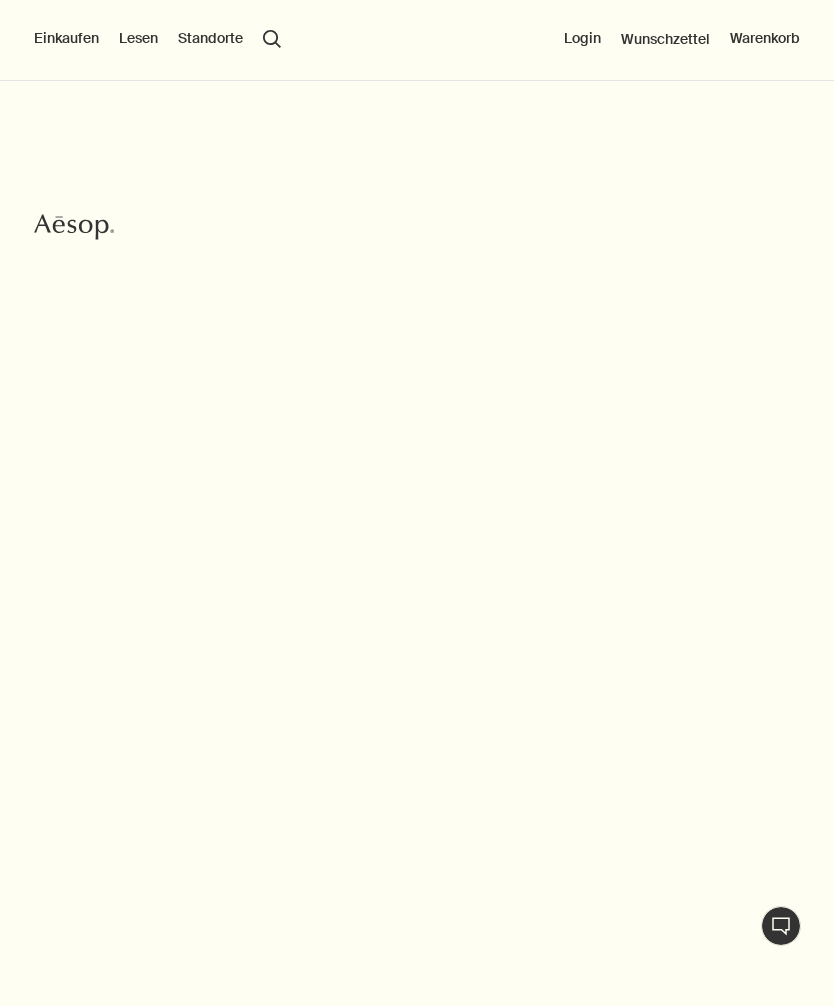 scroll, scrollTop: 0, scrollLeft: 0, axis: both 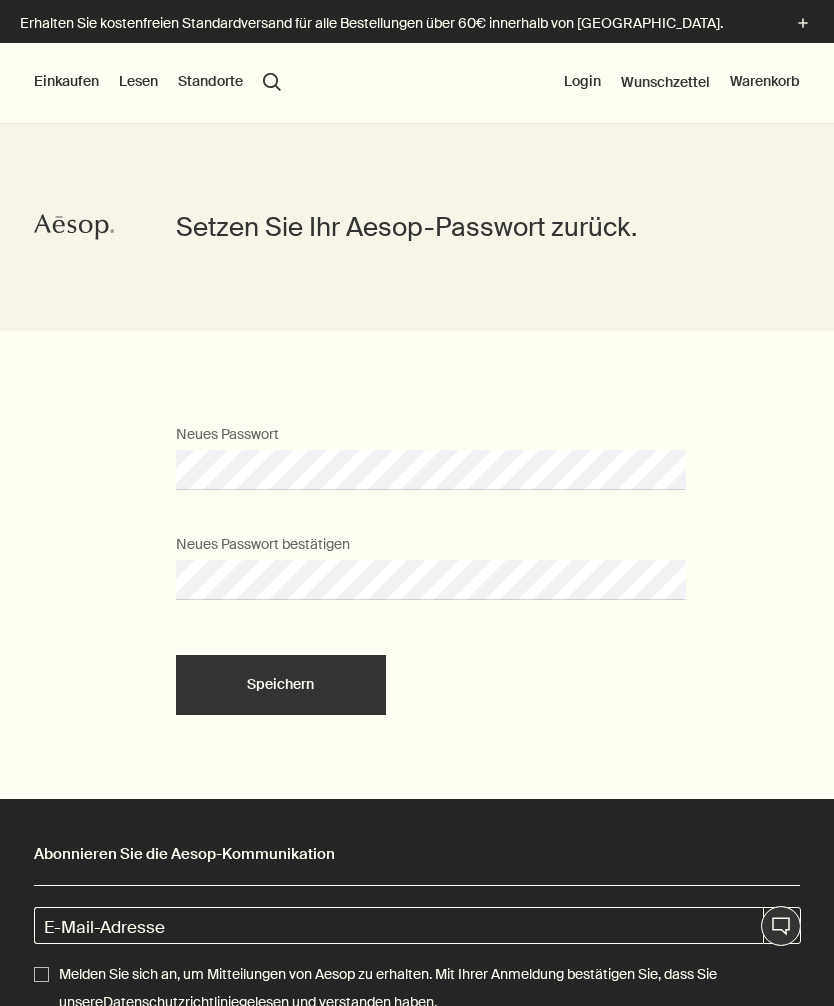 click on "Speichern" at bounding box center (280, 684) 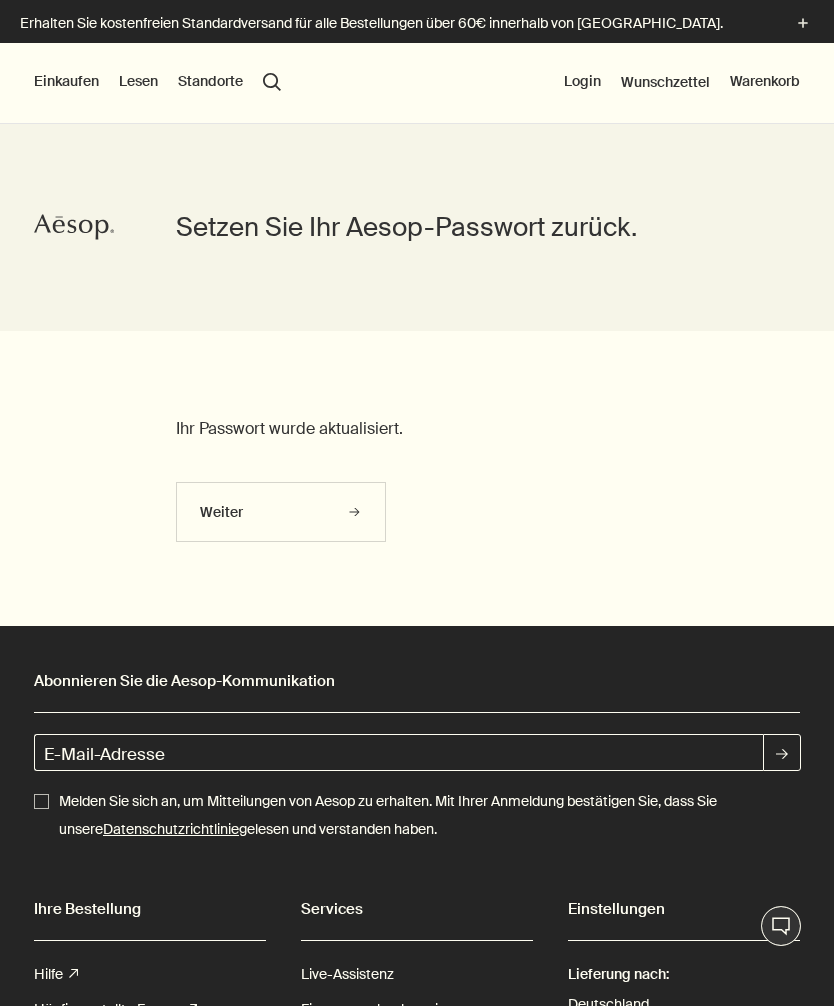 click 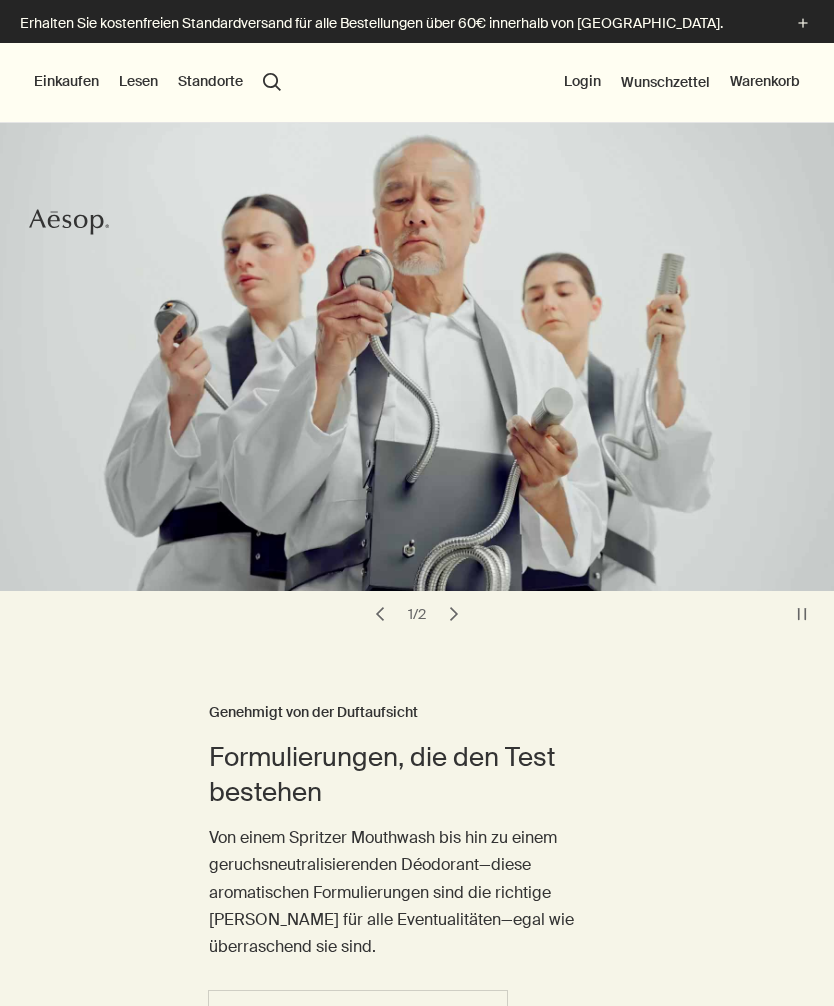 scroll, scrollTop: 0, scrollLeft: 0, axis: both 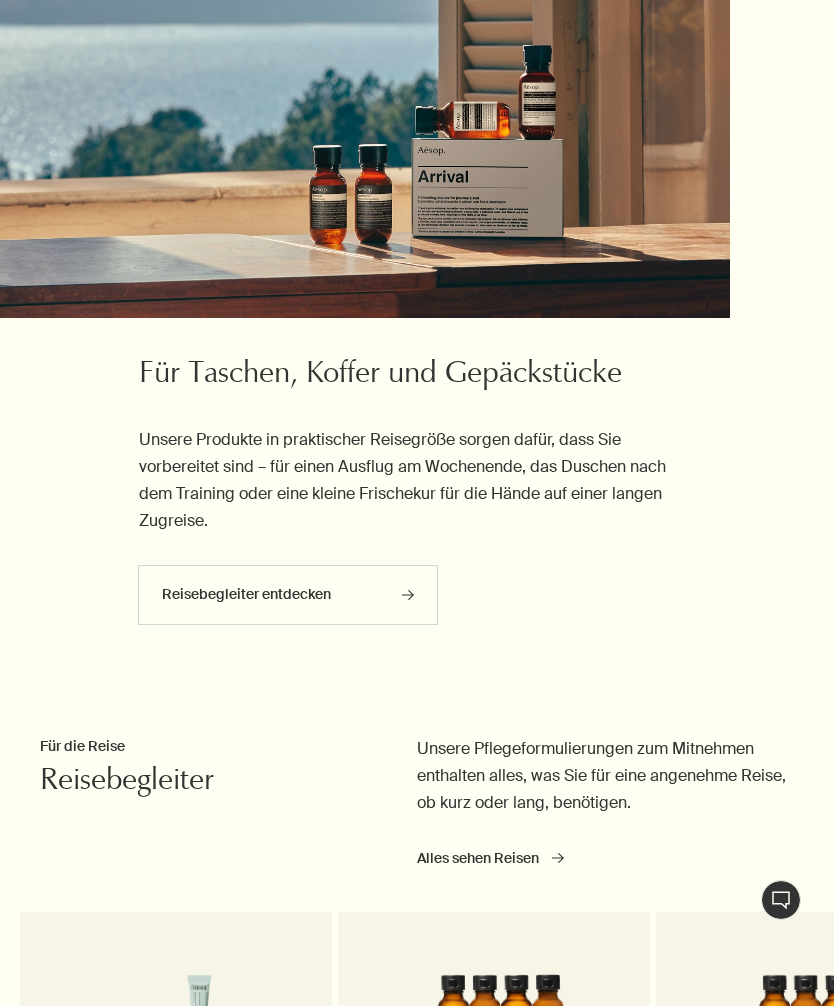 click on "Reisebegleiter entdecken   rightArrow" at bounding box center [288, 595] 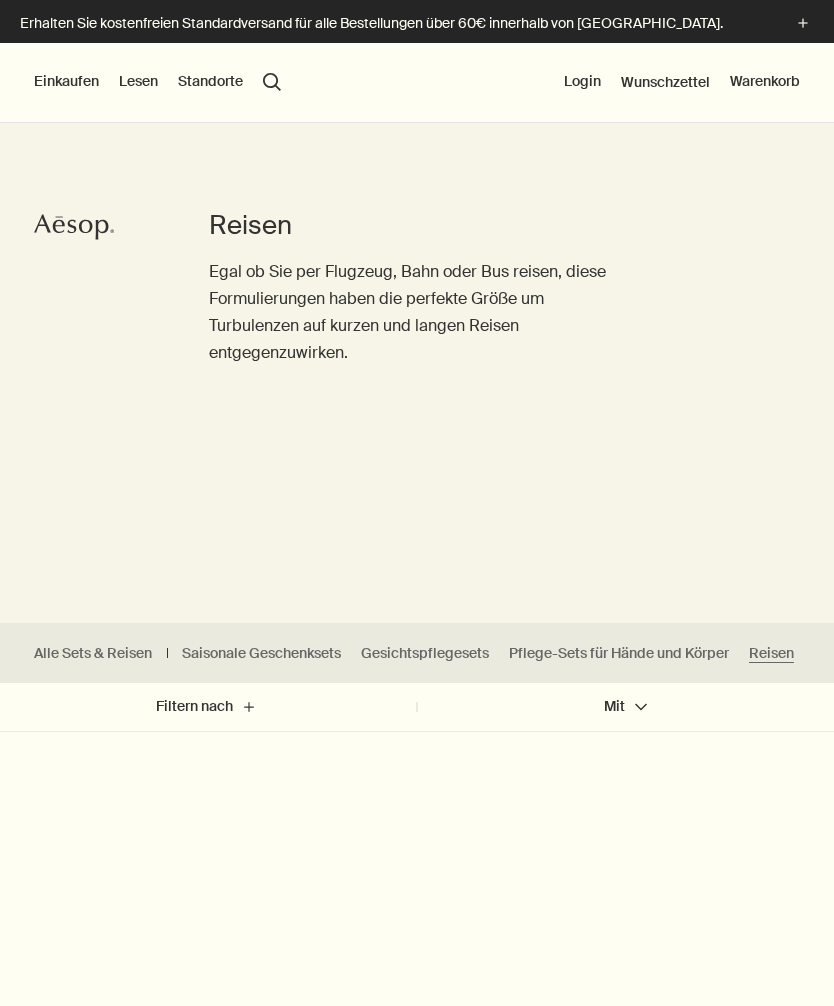 scroll, scrollTop: 0, scrollLeft: 0, axis: both 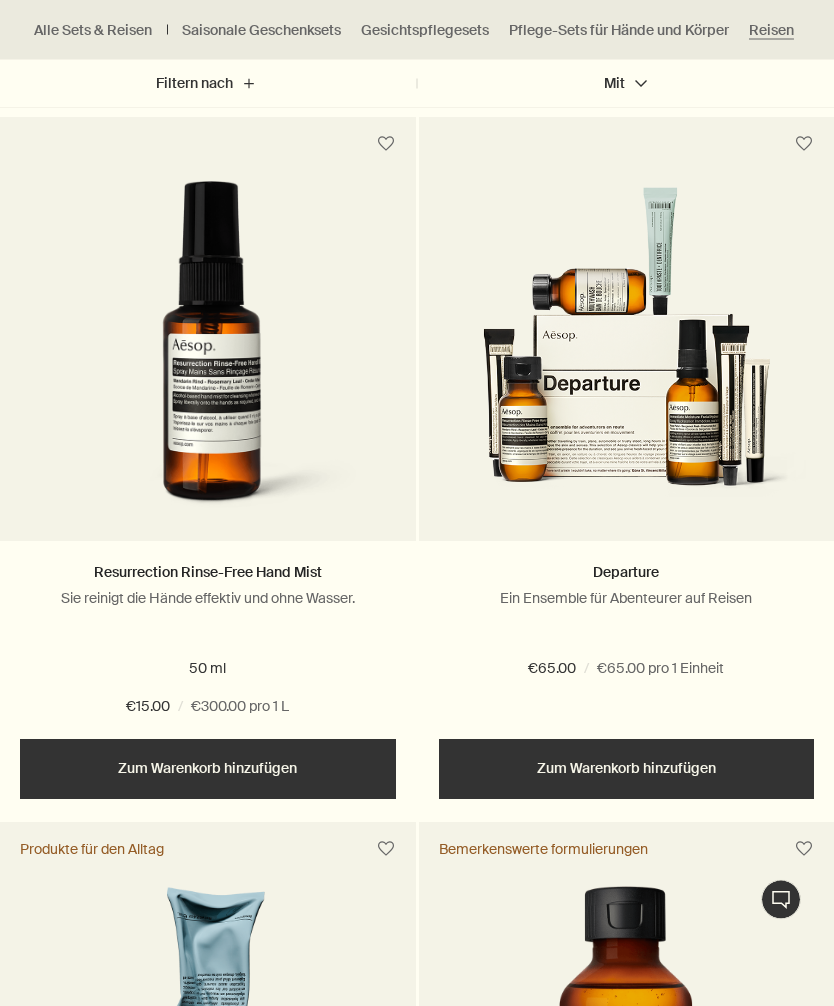 click at bounding box center (208, 357) 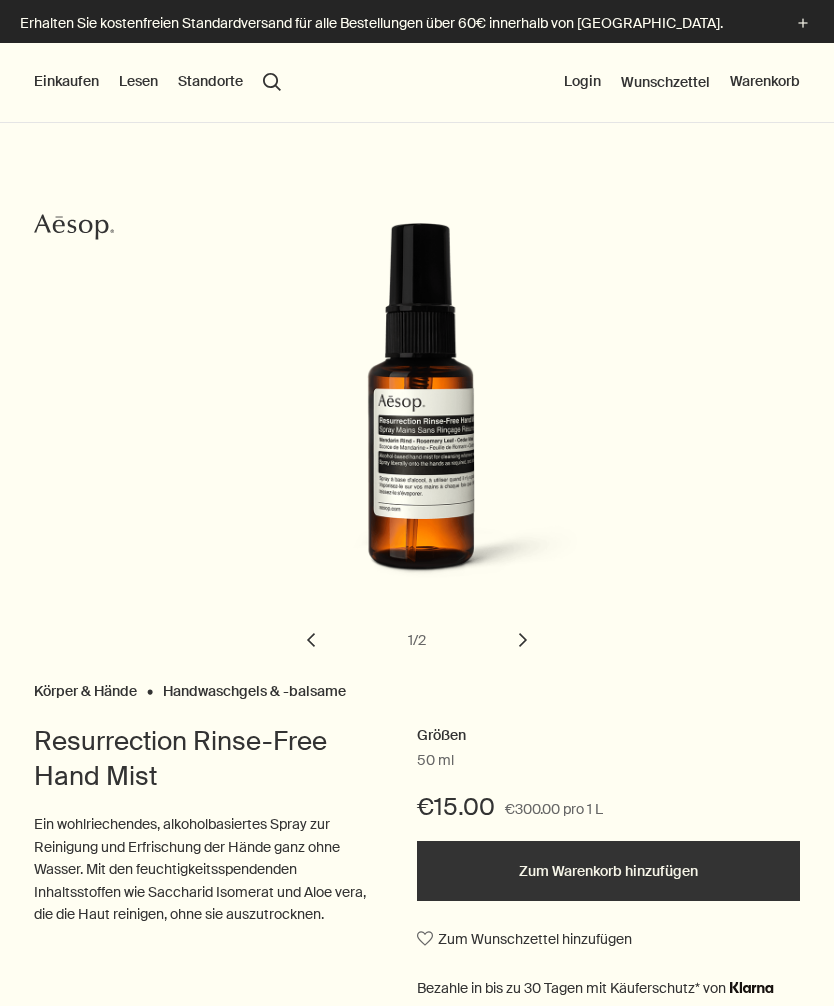 scroll, scrollTop: 0, scrollLeft: 0, axis: both 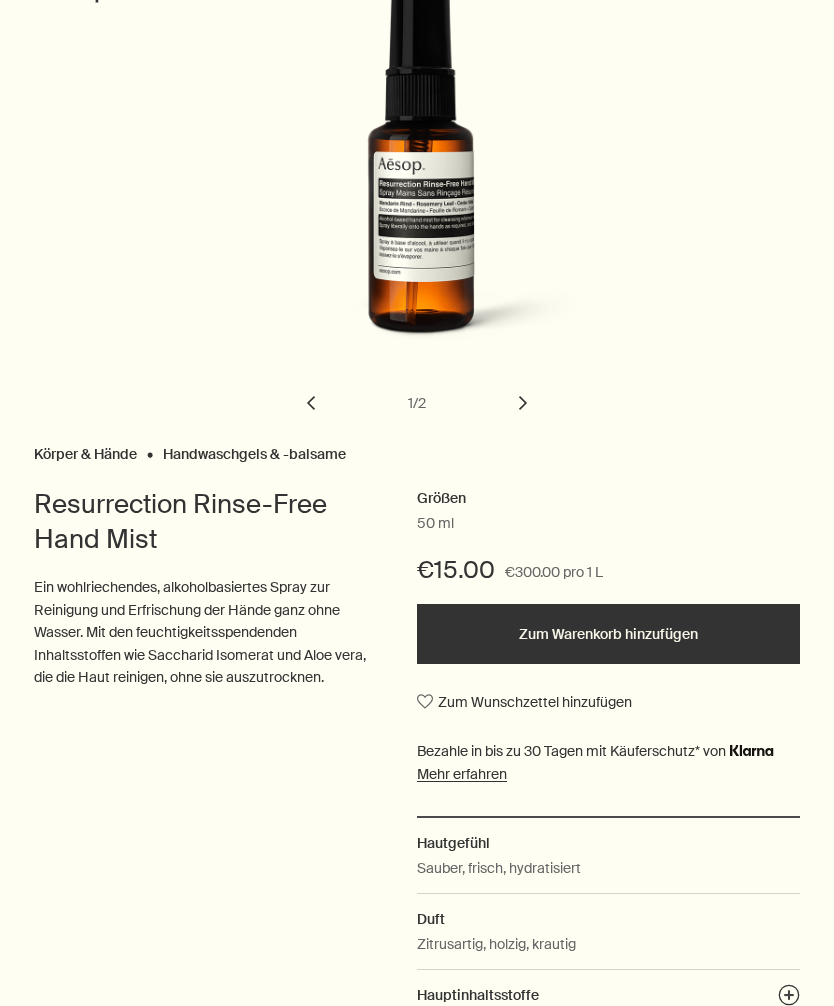 click on "Zum Warenkorb hinzufügen" at bounding box center [608, 634] 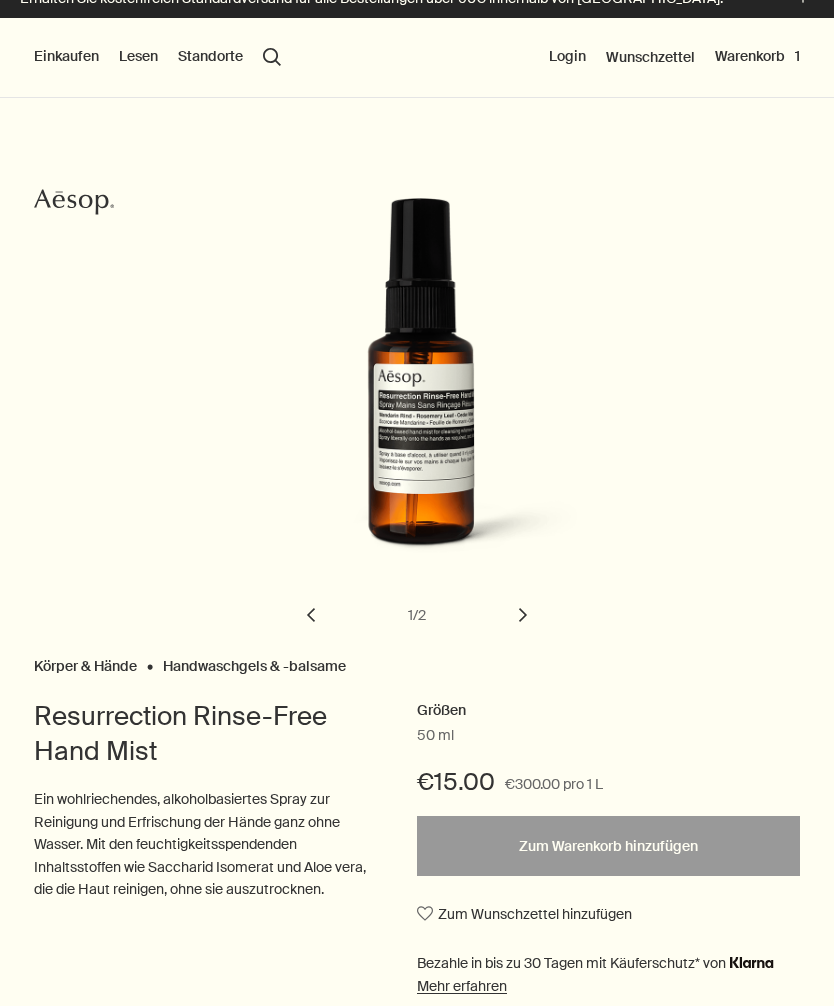 scroll, scrollTop: 0, scrollLeft: 0, axis: both 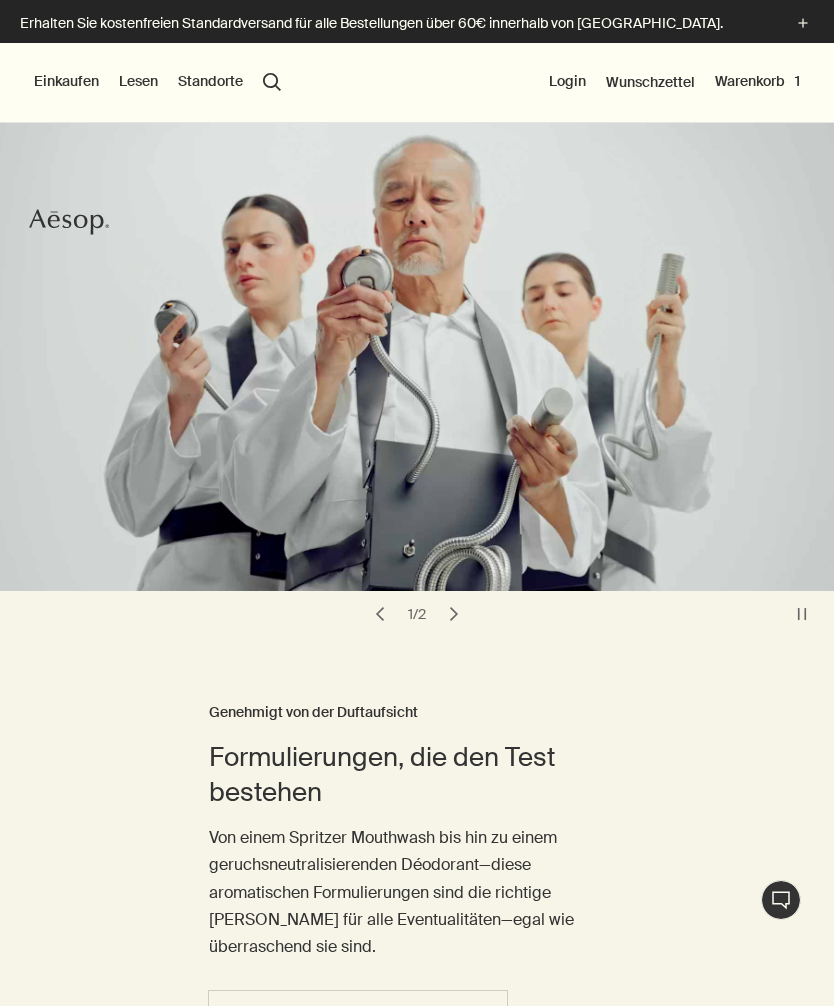 click on "Einkaufen" at bounding box center [66, 82] 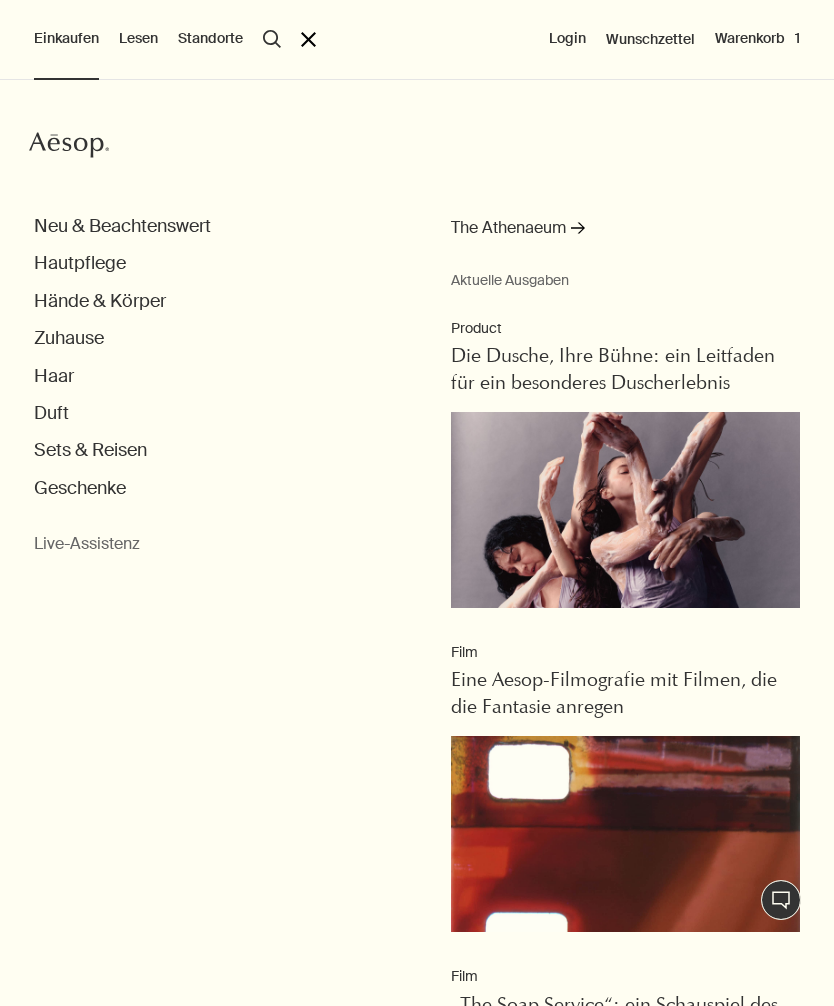 click on "Hautpflege" at bounding box center (80, 263) 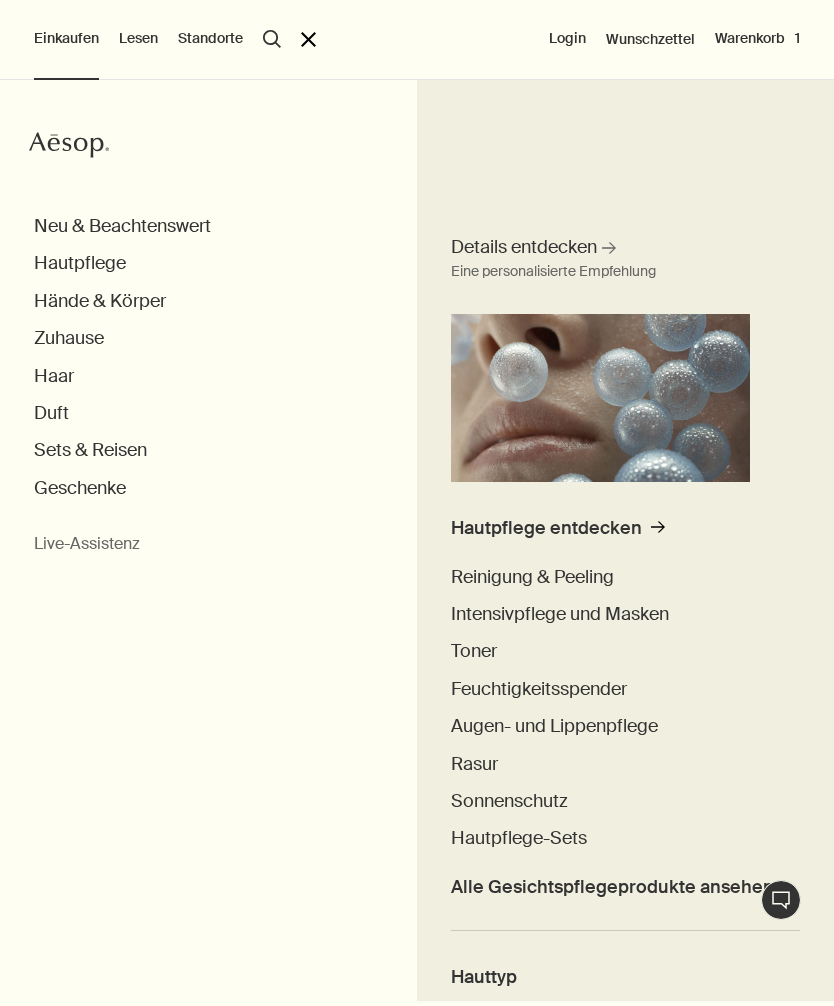 click on "Feuchtigkeitsspender" at bounding box center [539, 689] 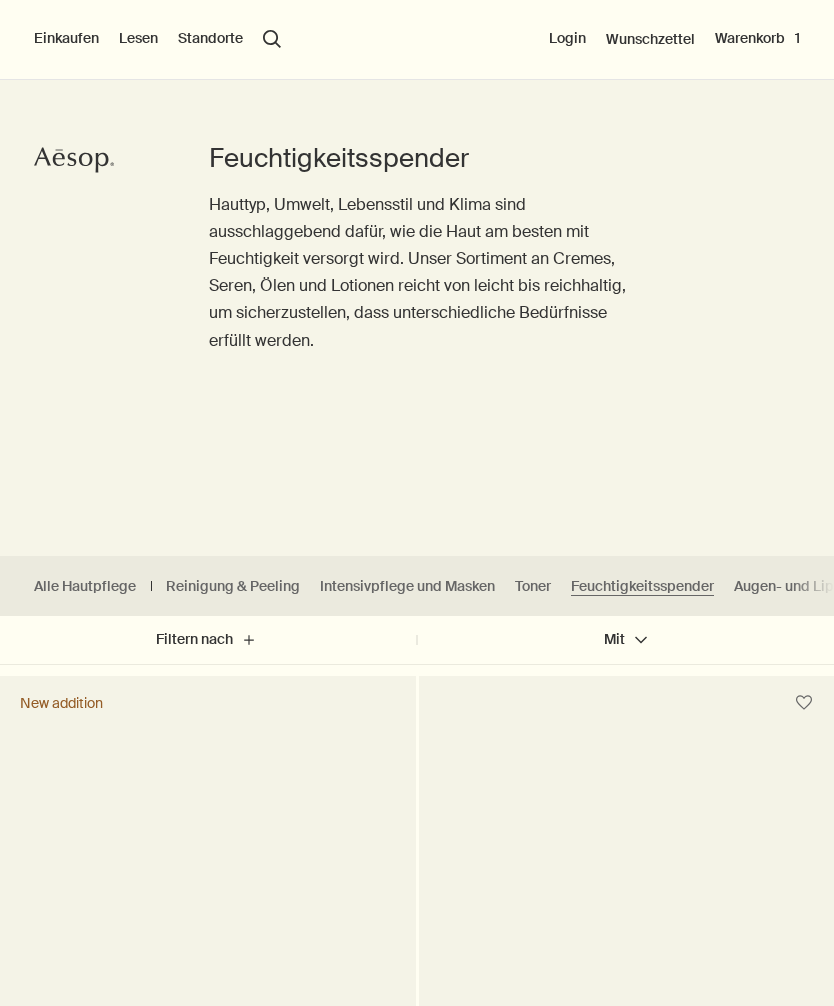 scroll, scrollTop: 186, scrollLeft: 0, axis: vertical 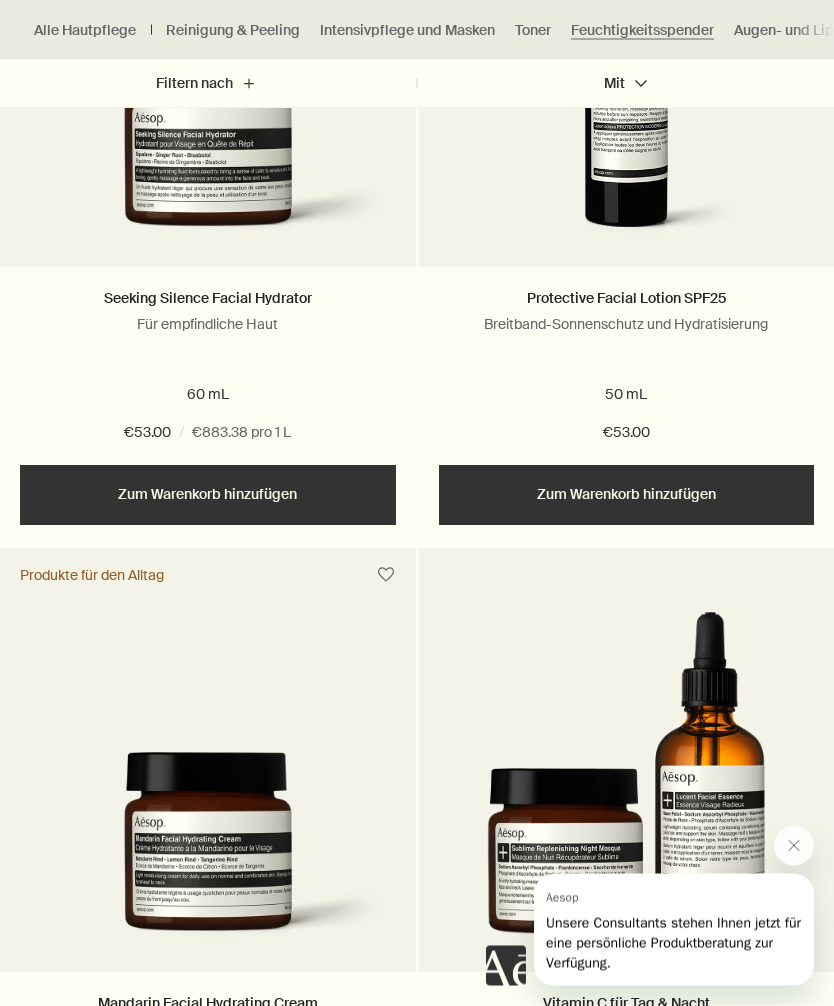 click at bounding box center (794, 845) 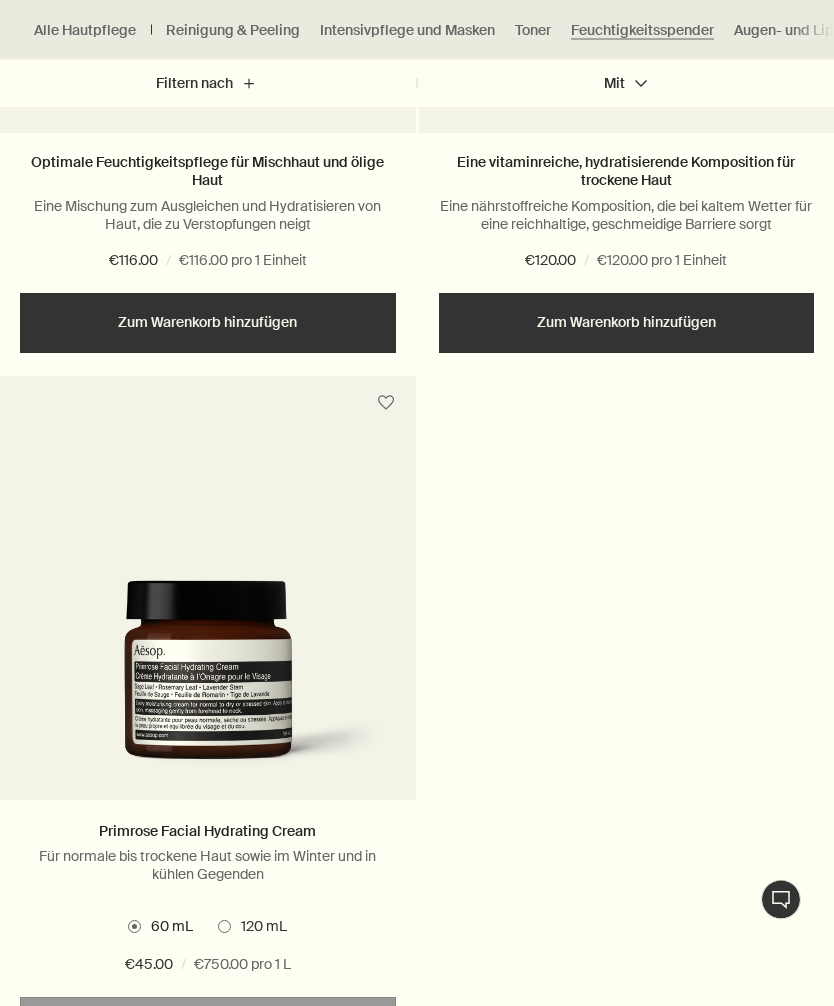 scroll, scrollTop: 7372, scrollLeft: 0, axis: vertical 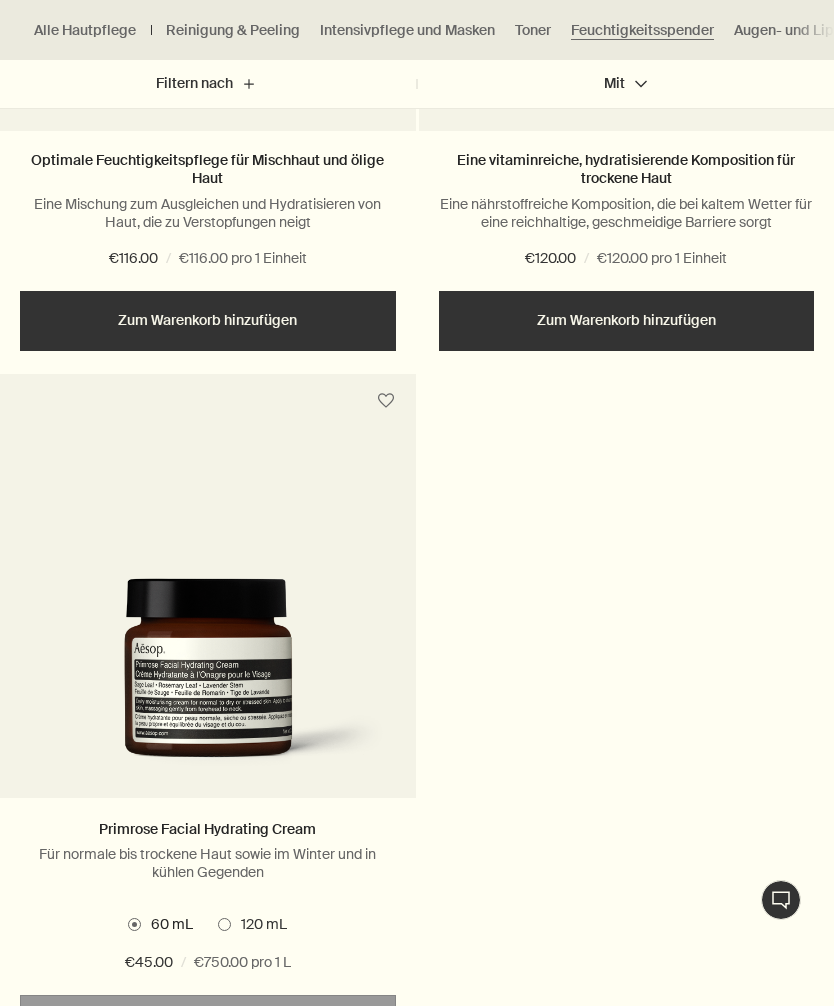 click at bounding box center [224, 924] 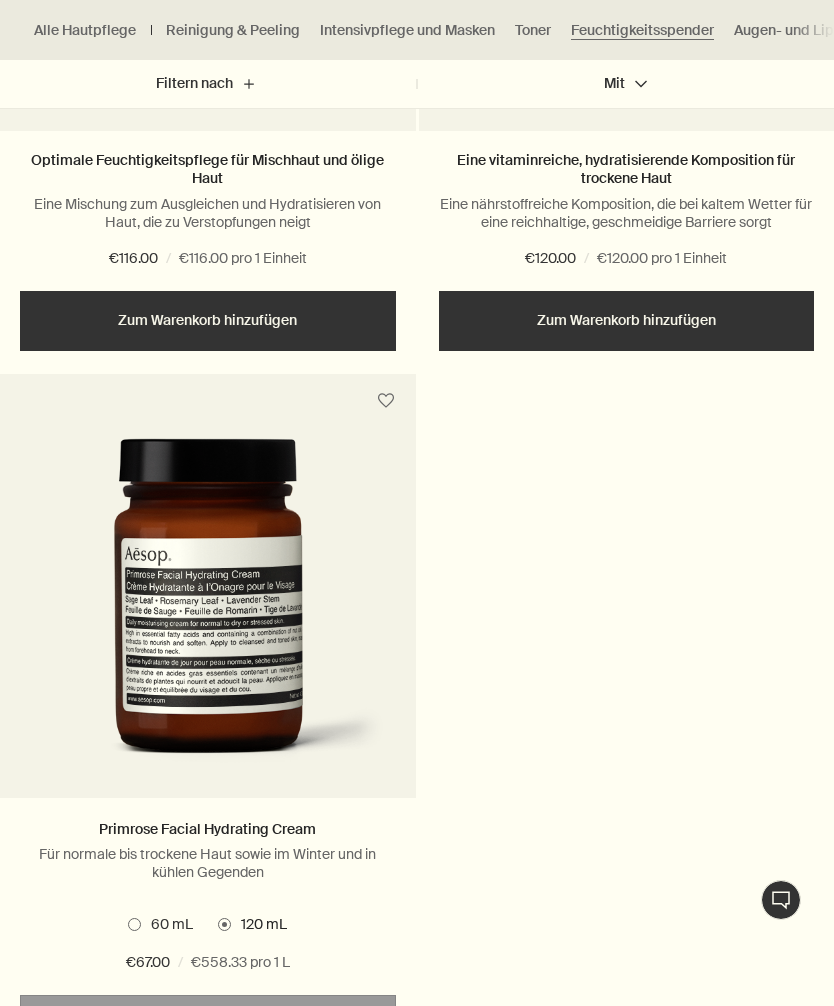 click at bounding box center (134, 924) 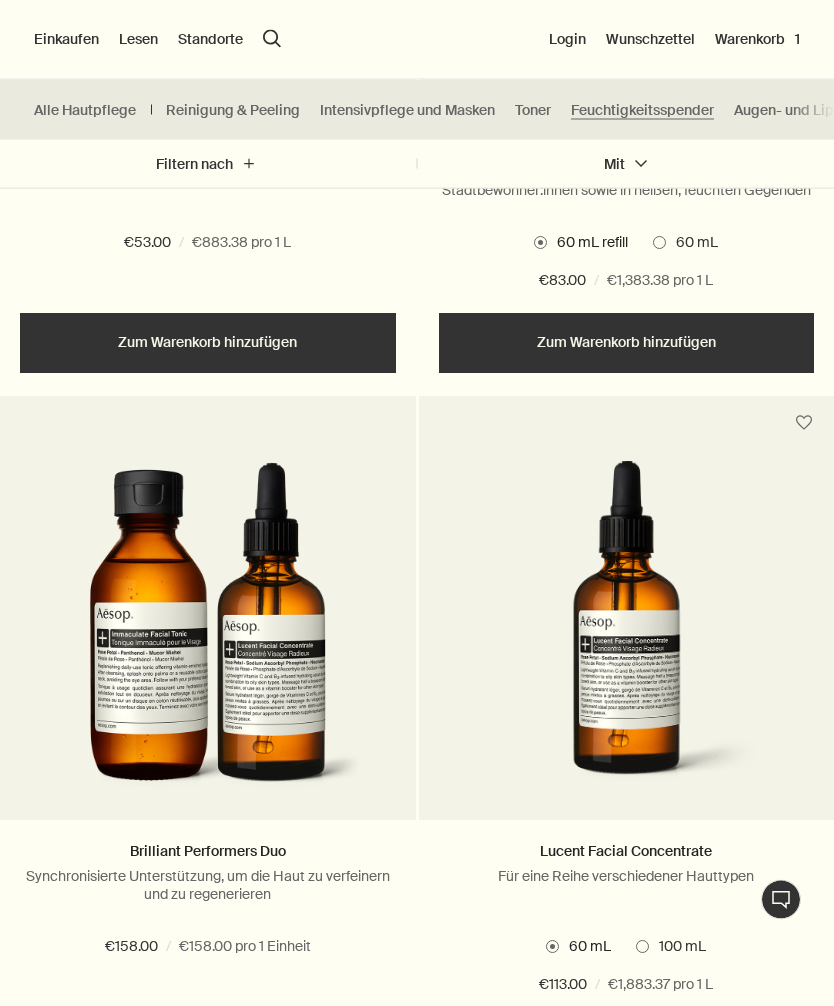 scroll, scrollTop: 1751, scrollLeft: 0, axis: vertical 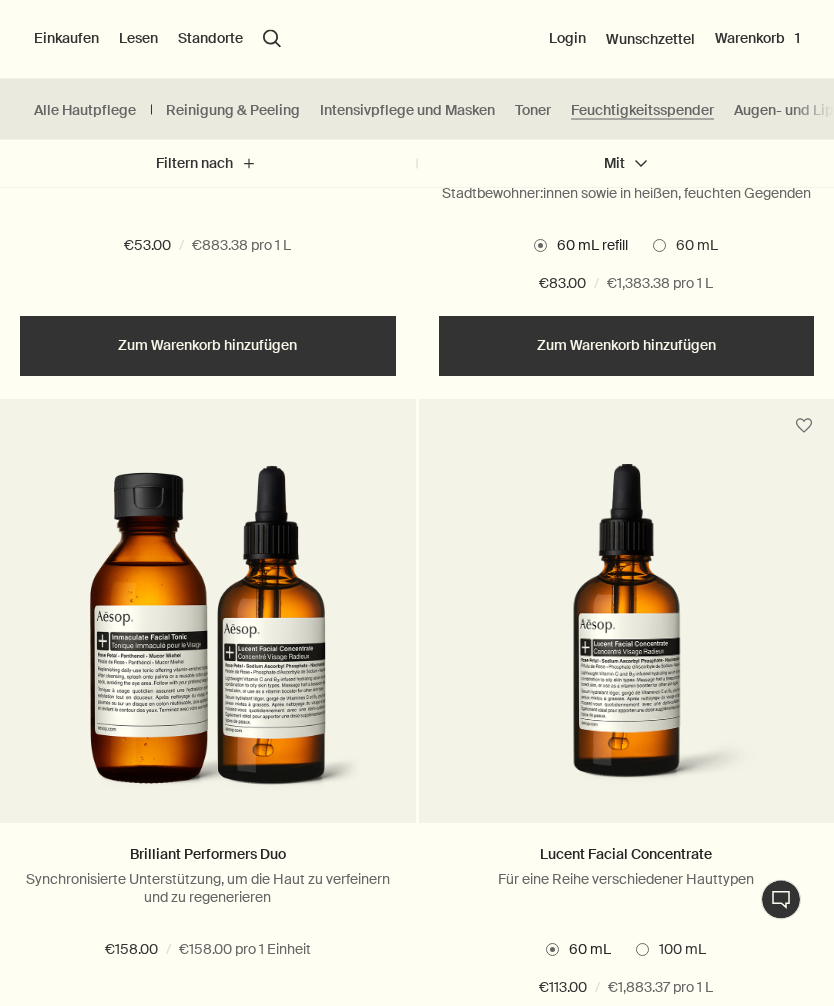 click on "Intensivpflege und Masken" at bounding box center (407, 110) 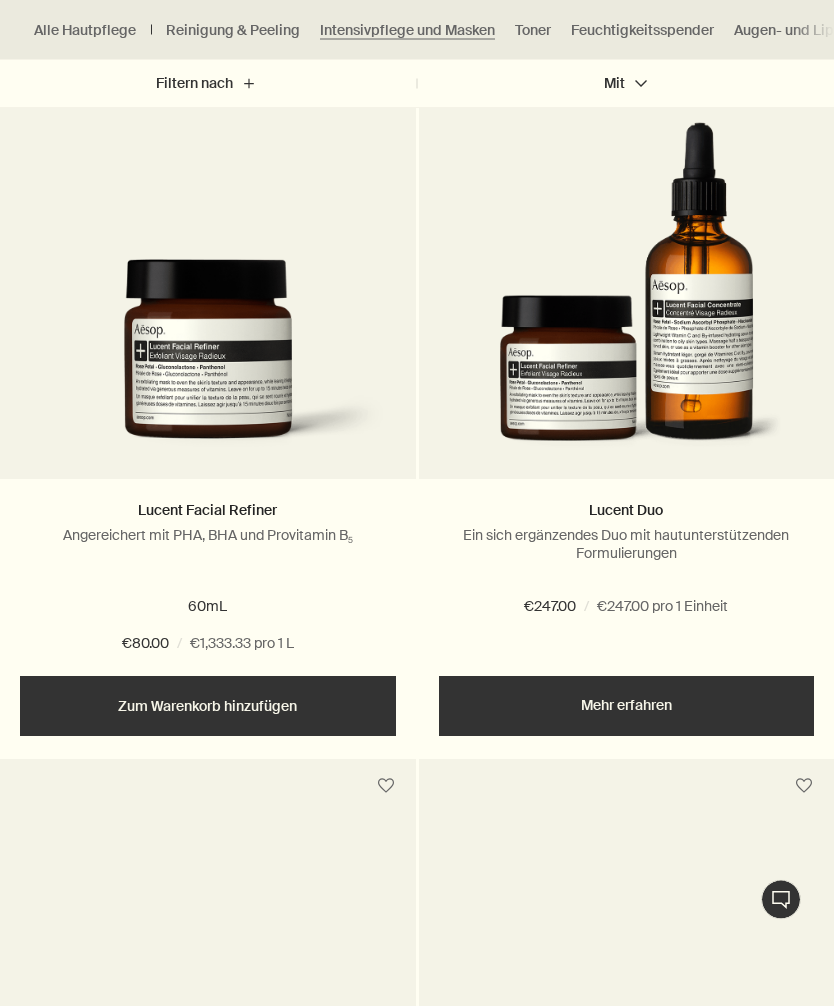 scroll, scrollTop: 699, scrollLeft: 0, axis: vertical 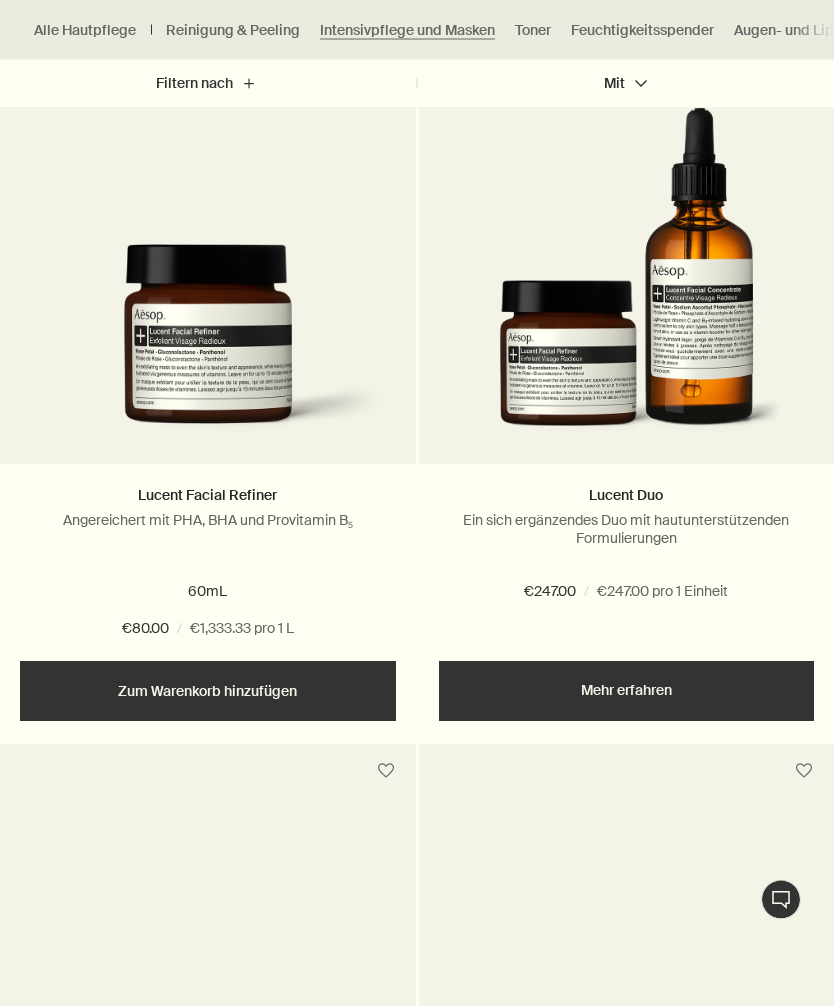 click on "Hinzufügen Zum Warenkorb hinzufügen" at bounding box center (208, 692) 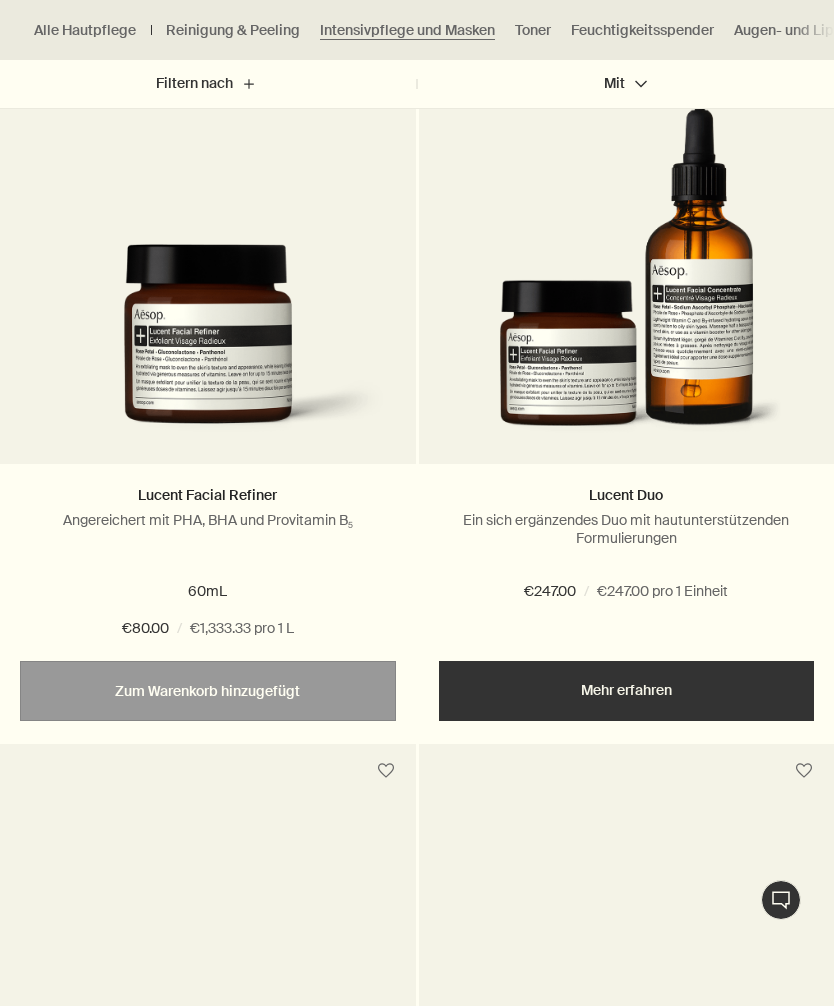 click on "Lucent Facial Refiner" at bounding box center [207, 495] 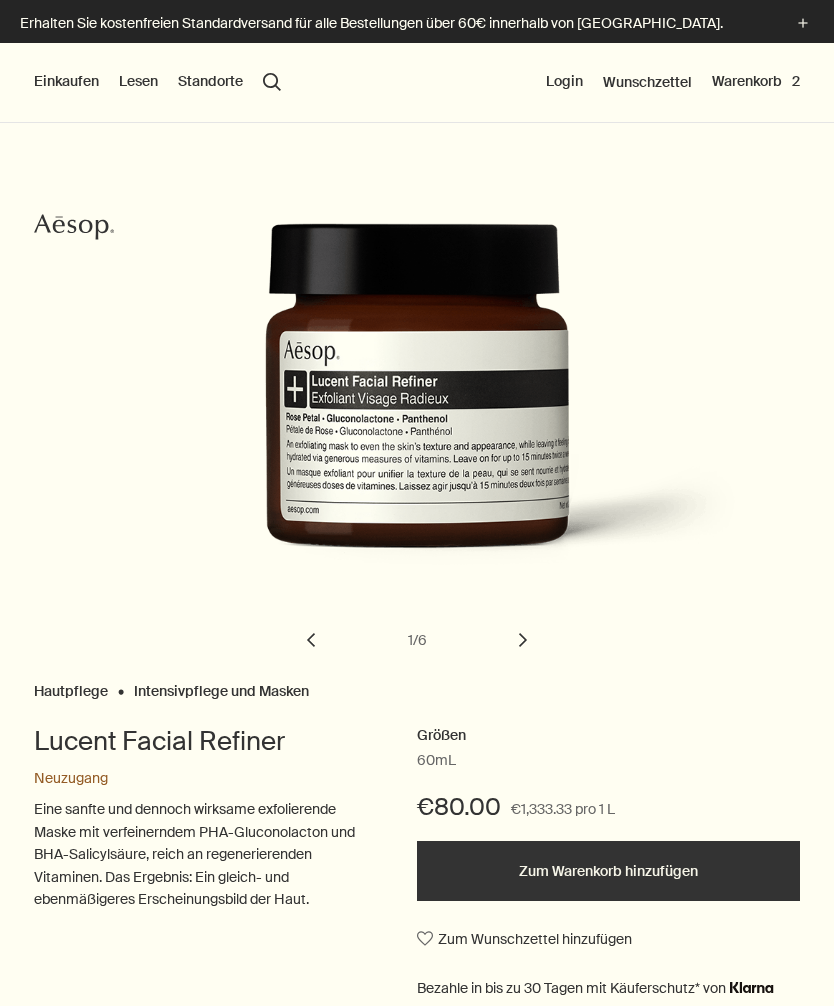 scroll, scrollTop: 109, scrollLeft: 0, axis: vertical 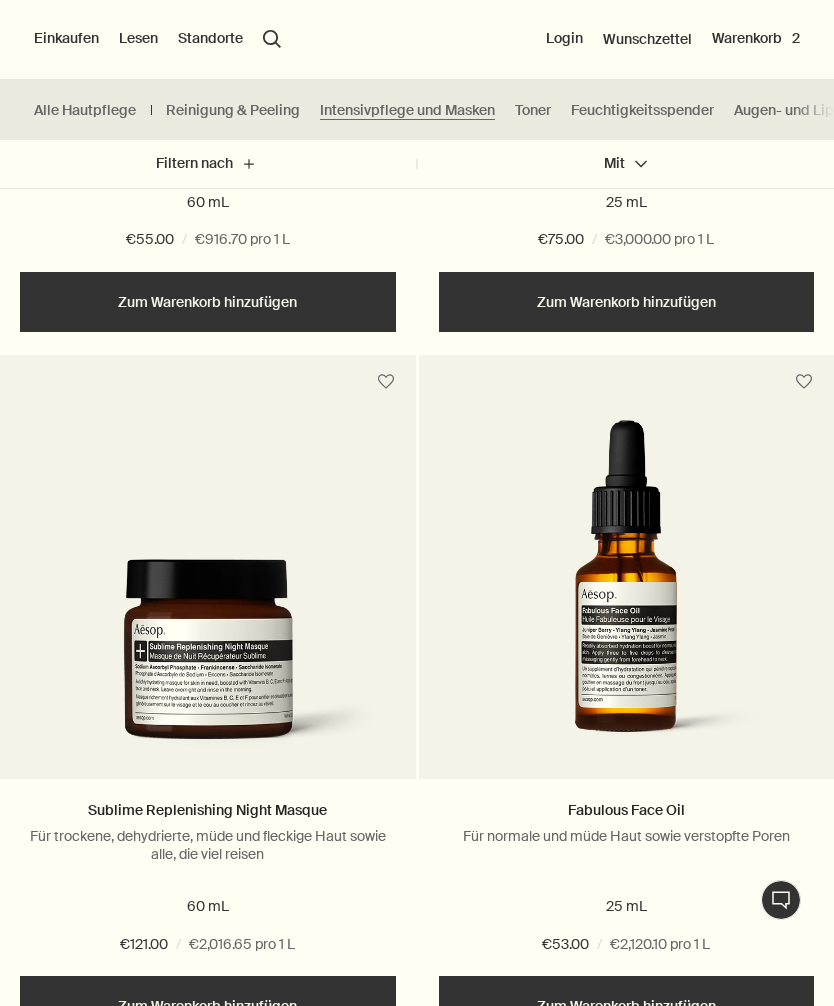 click on "Fabulous Face Oil" at bounding box center (626, 810) 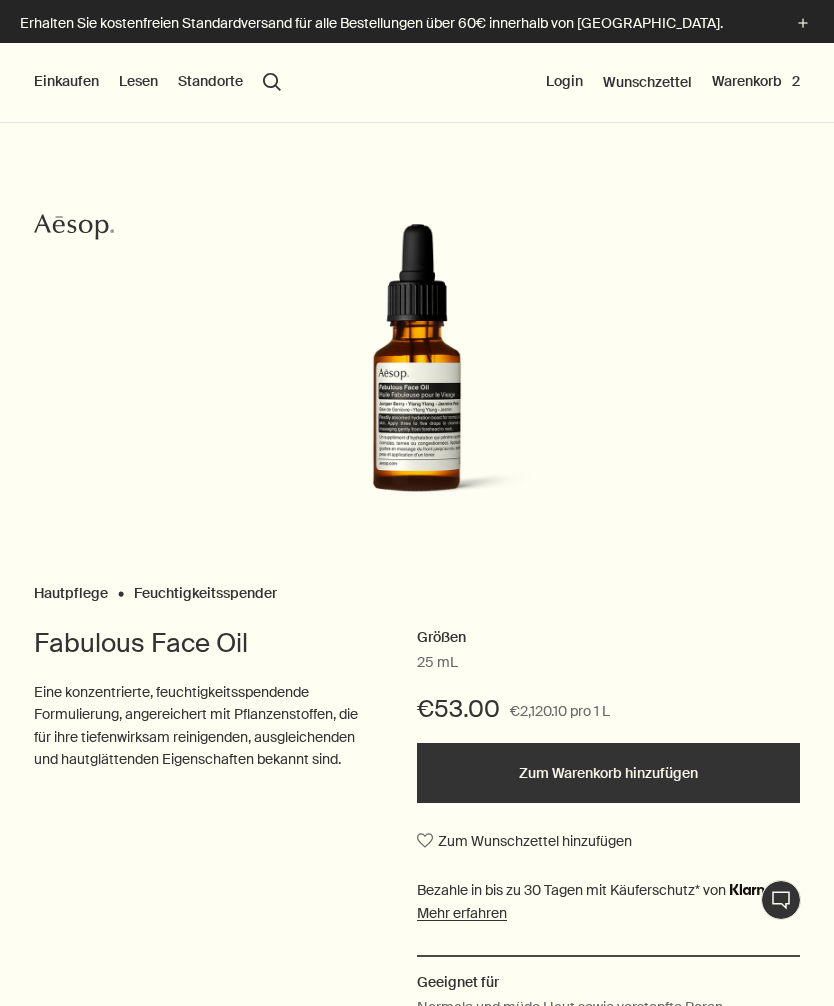 scroll, scrollTop: 0, scrollLeft: 0, axis: both 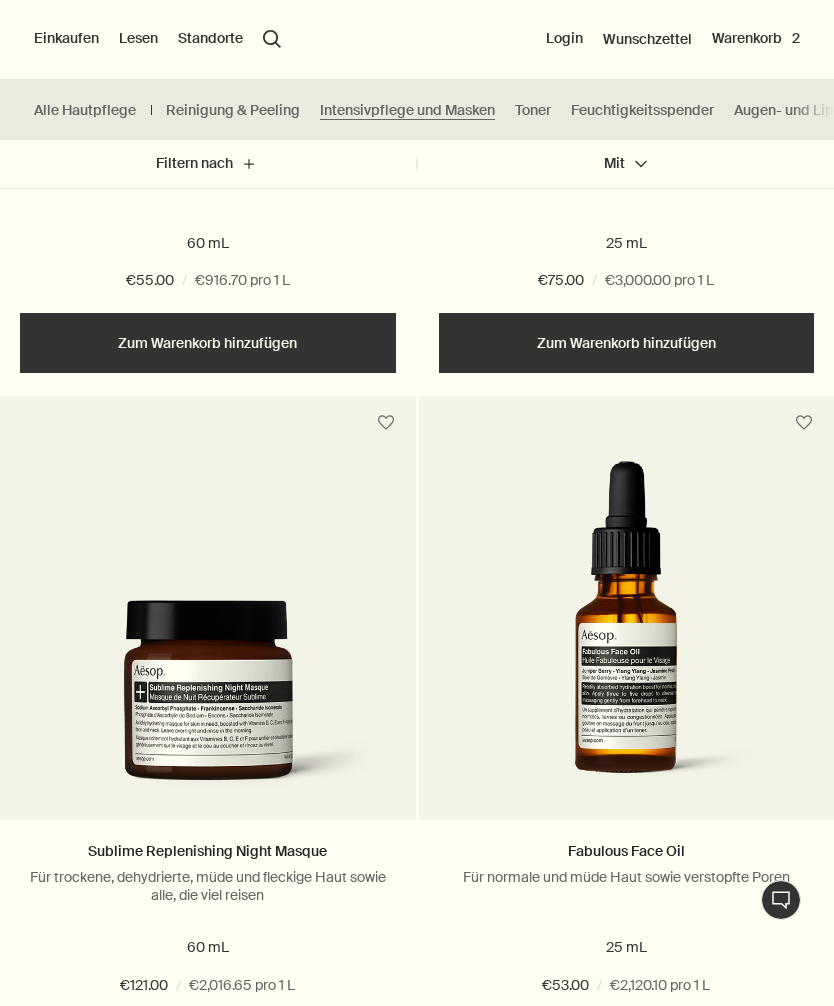 click on "Feuchtigkeitsspender" at bounding box center [642, 110] 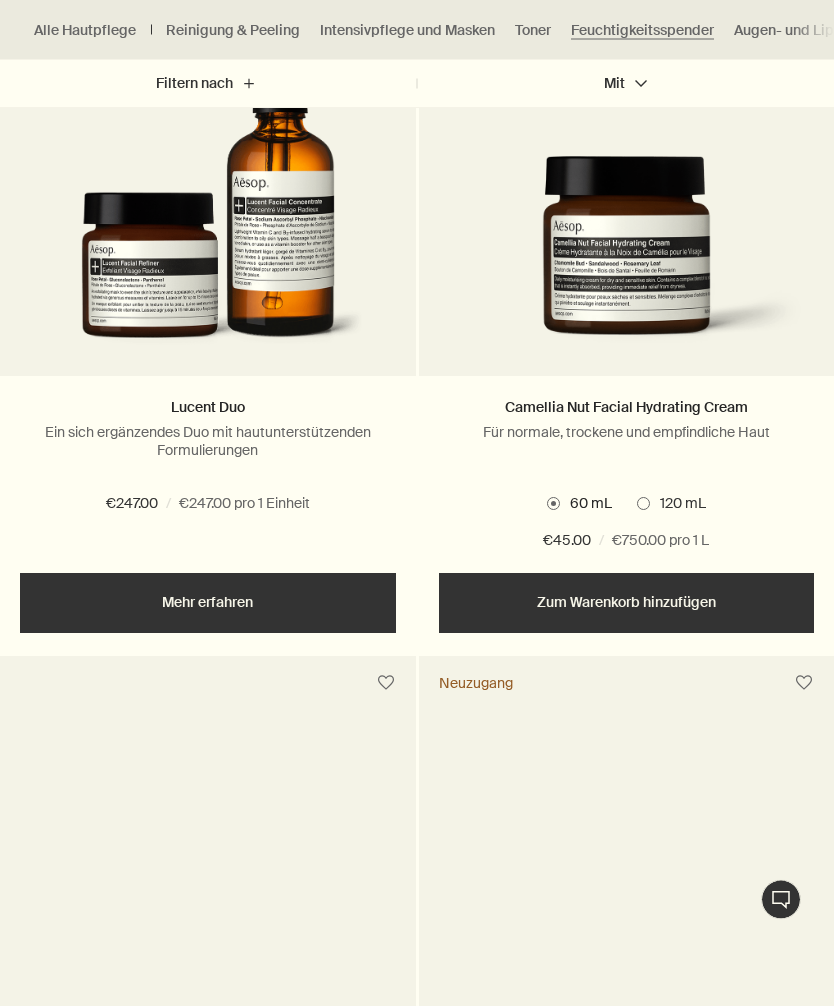 scroll, scrollTop: 791, scrollLeft: 0, axis: vertical 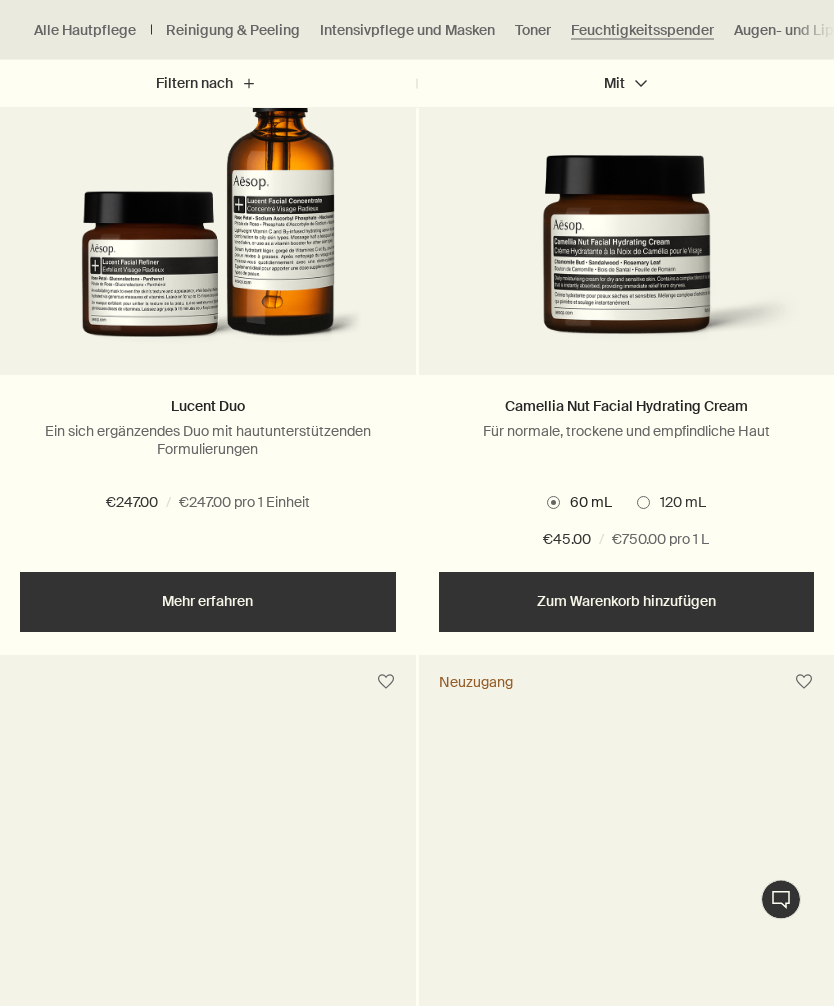 click on "Für normale, trockene und empfindliche Haut" at bounding box center (627, 432) 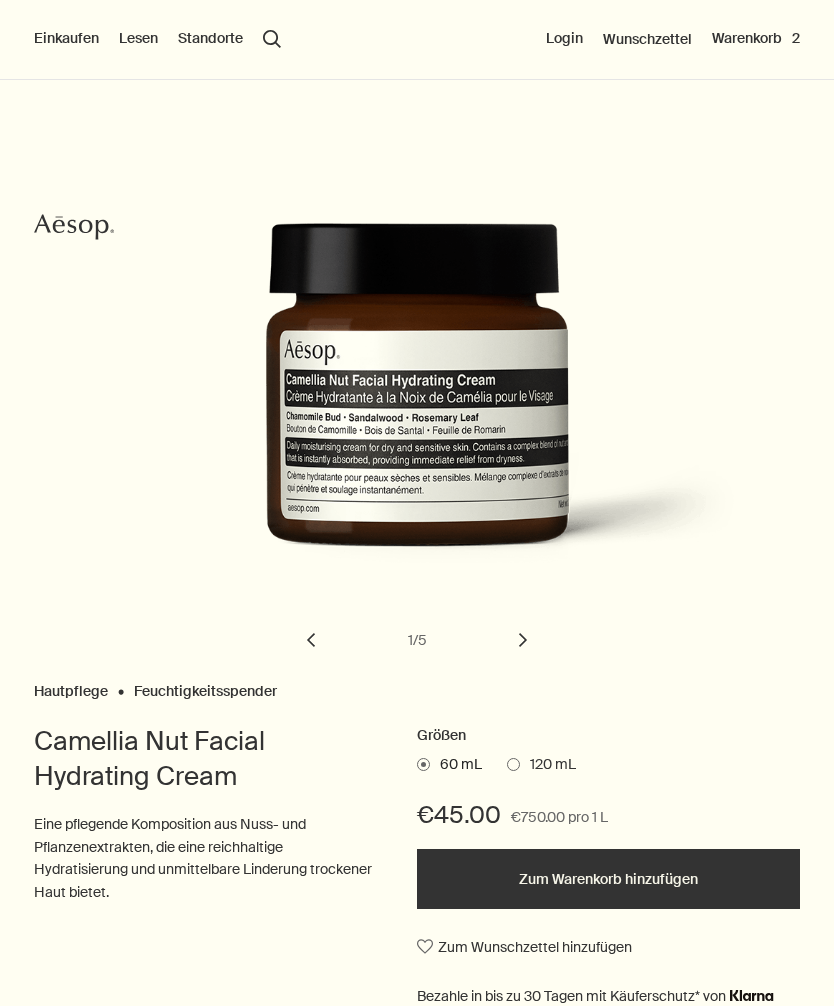scroll, scrollTop: 246, scrollLeft: 0, axis: vertical 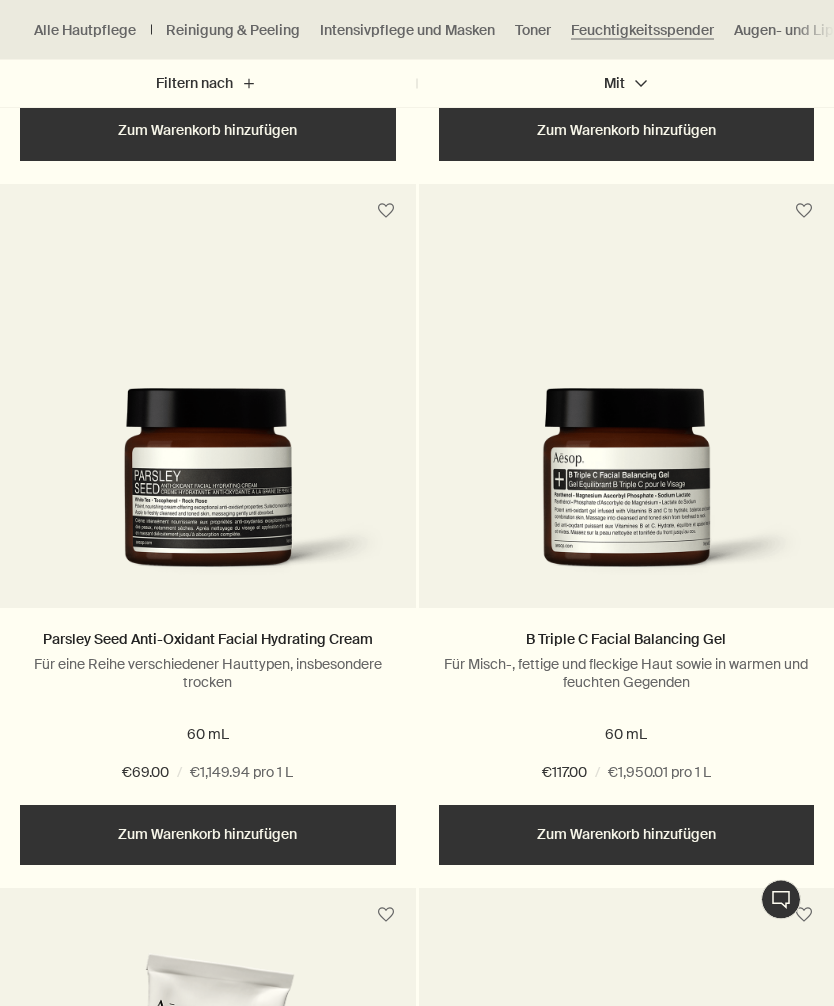 click on "B Triple C Facial Balancing Gel" at bounding box center (626, 640) 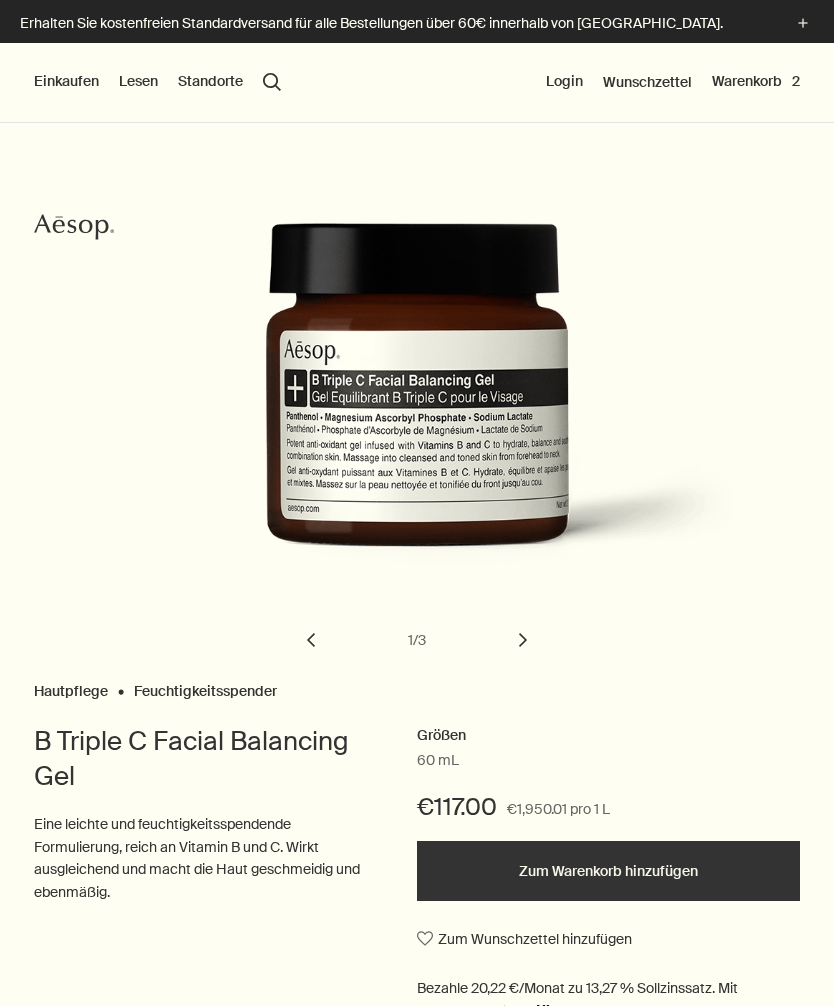 scroll, scrollTop: 0, scrollLeft: 0, axis: both 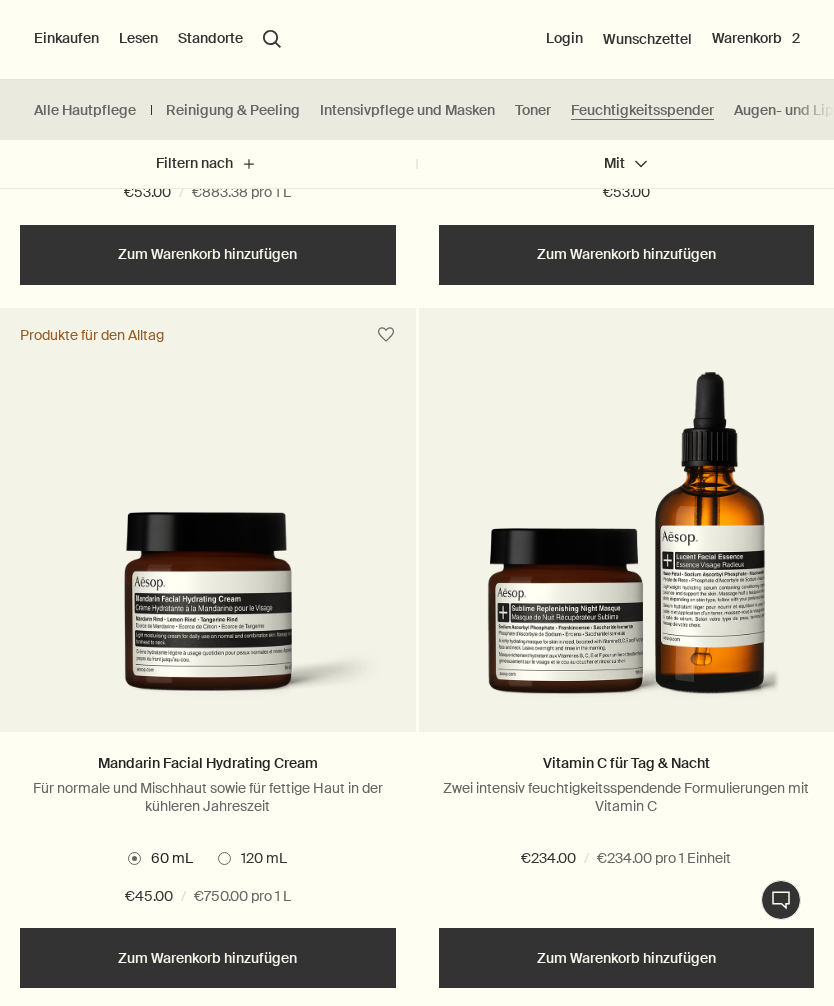 click at bounding box center (208, 617) 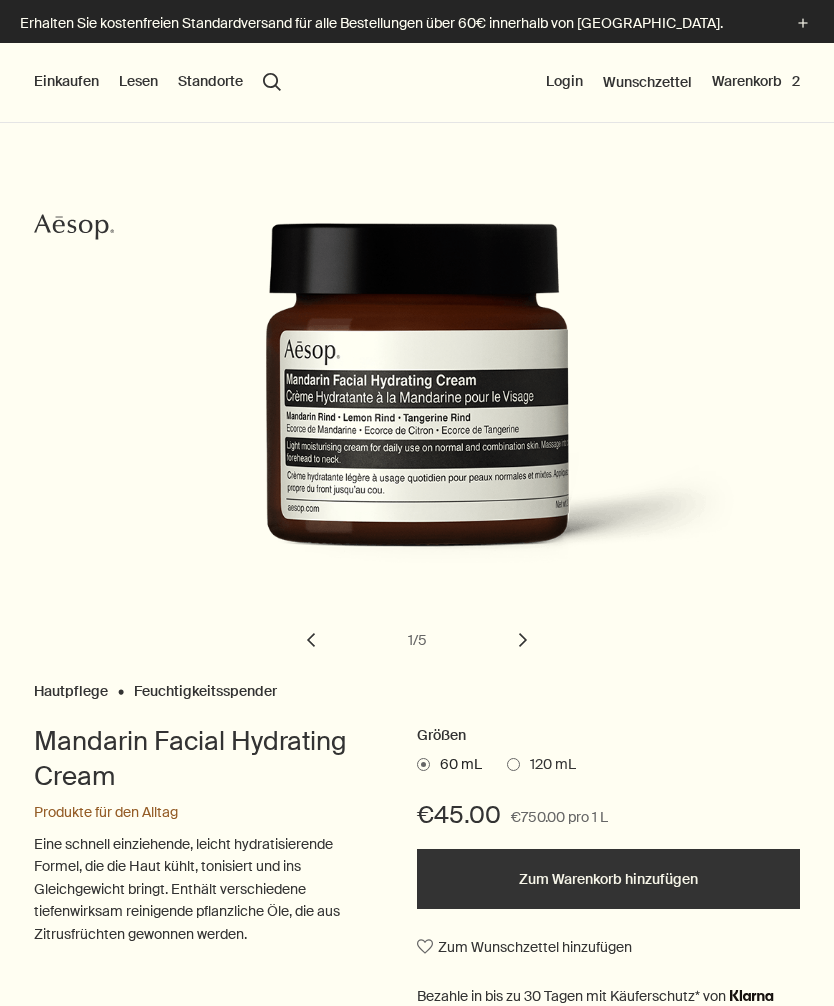 scroll, scrollTop: 0, scrollLeft: 0, axis: both 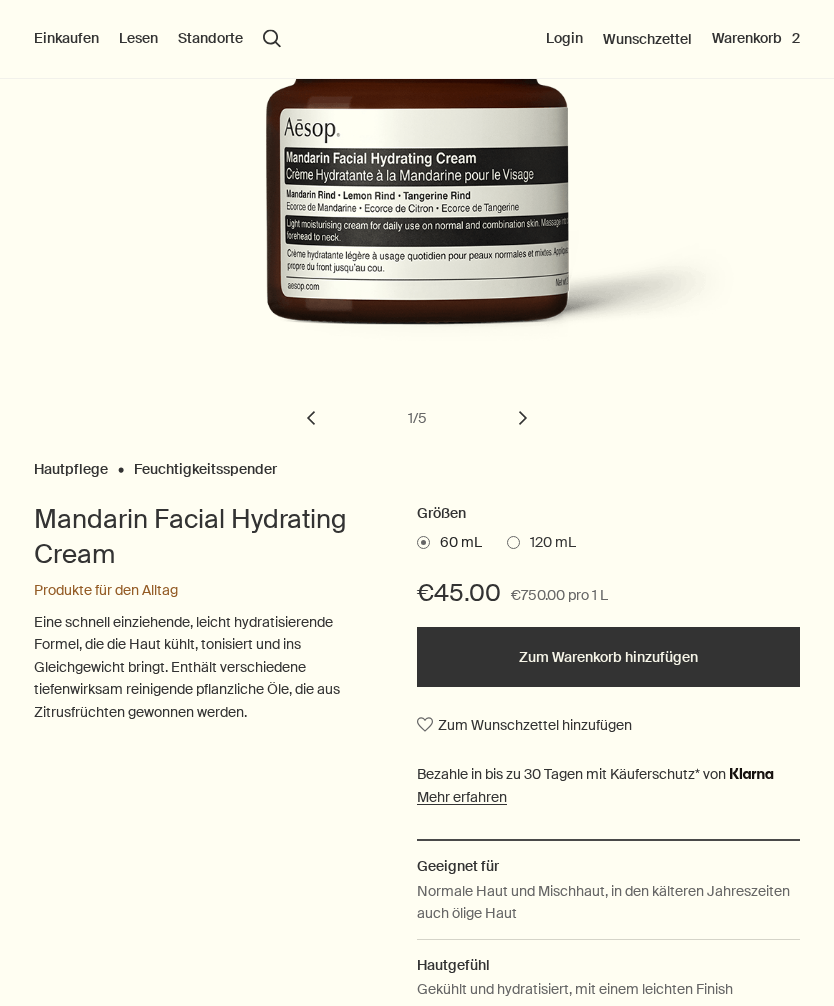 click on "Zum Warenkorb hinzufügen" at bounding box center (608, 658) 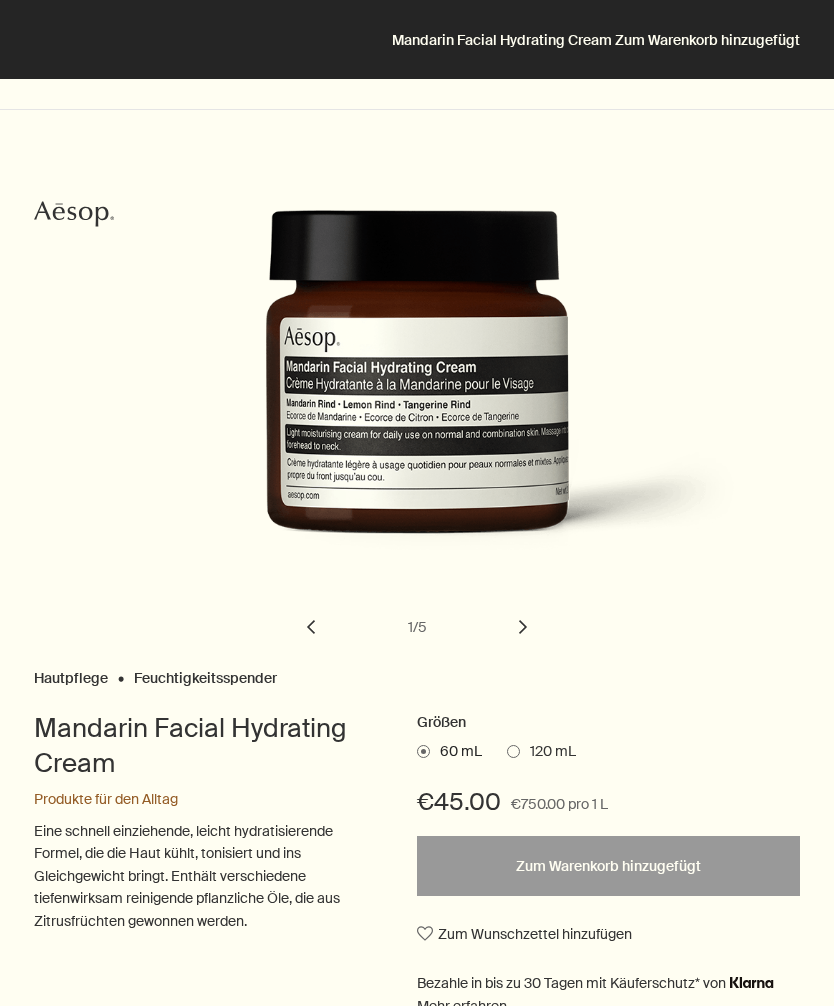 scroll, scrollTop: 0, scrollLeft: 0, axis: both 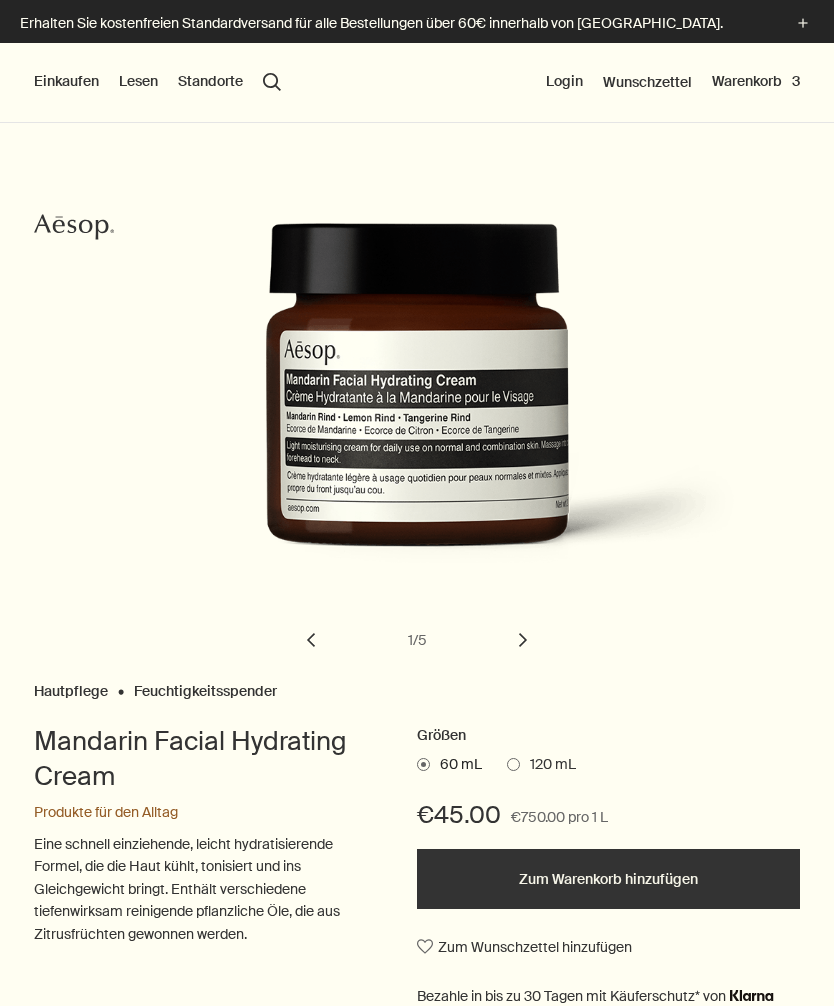 click on "Einkaufen" at bounding box center [66, 82] 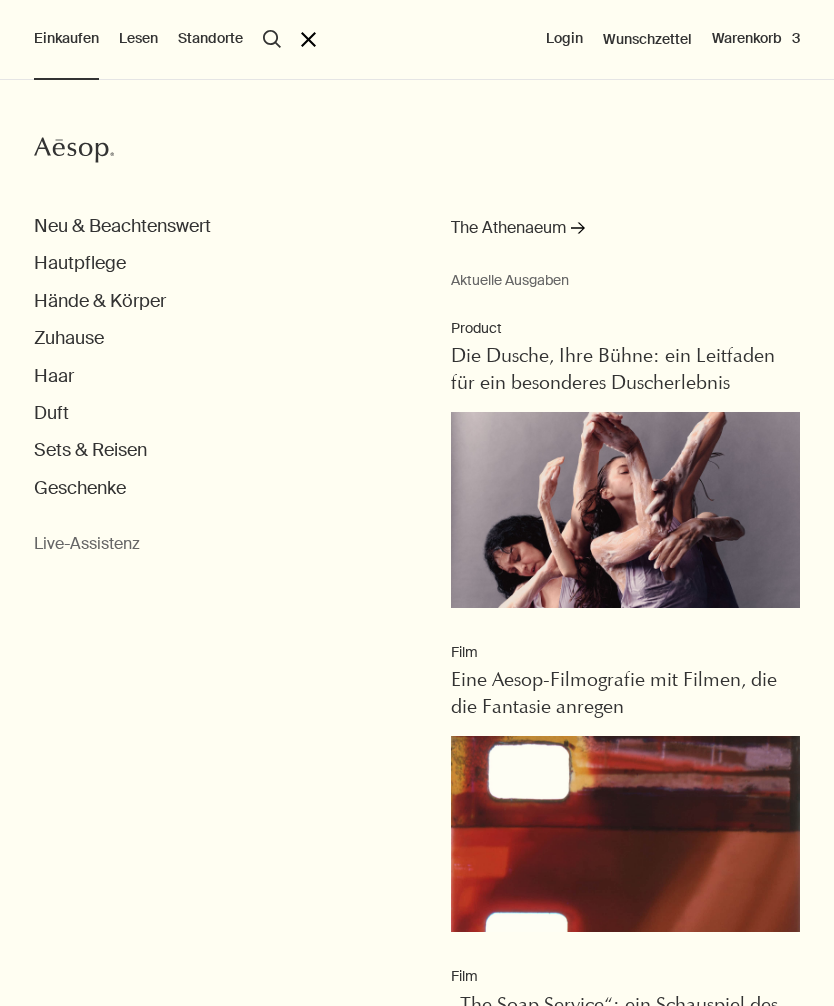 click on "Neu & Beachtenswert" at bounding box center (122, 226) 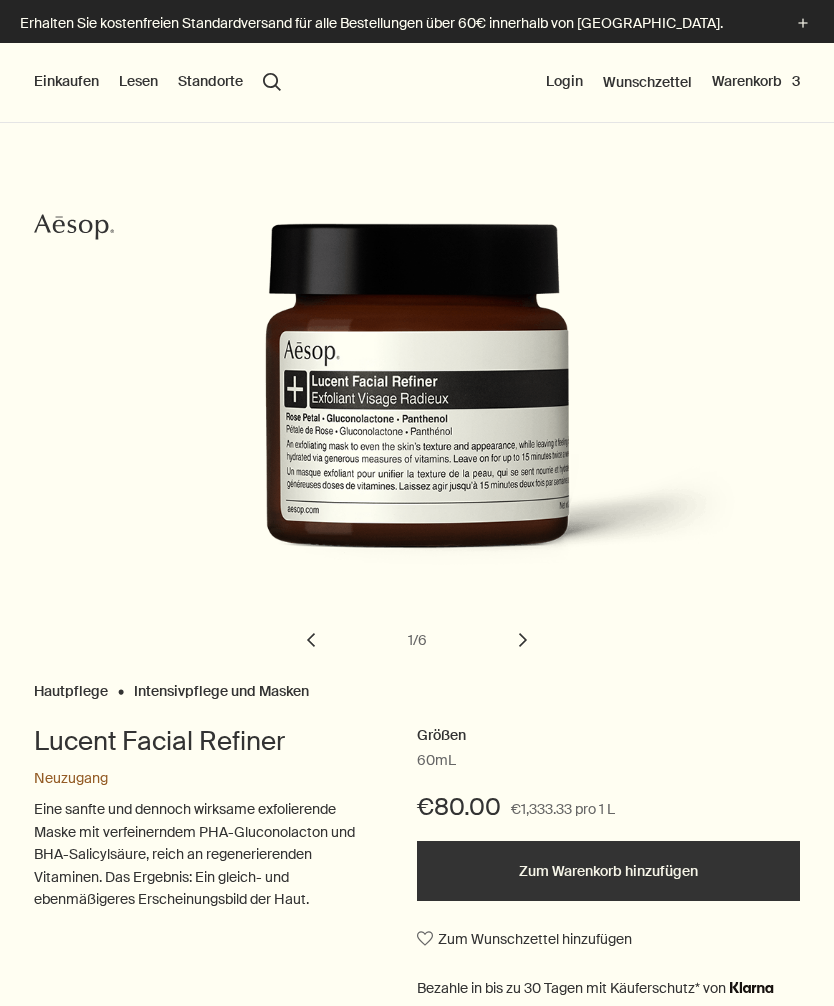 scroll, scrollTop: 0, scrollLeft: 0, axis: both 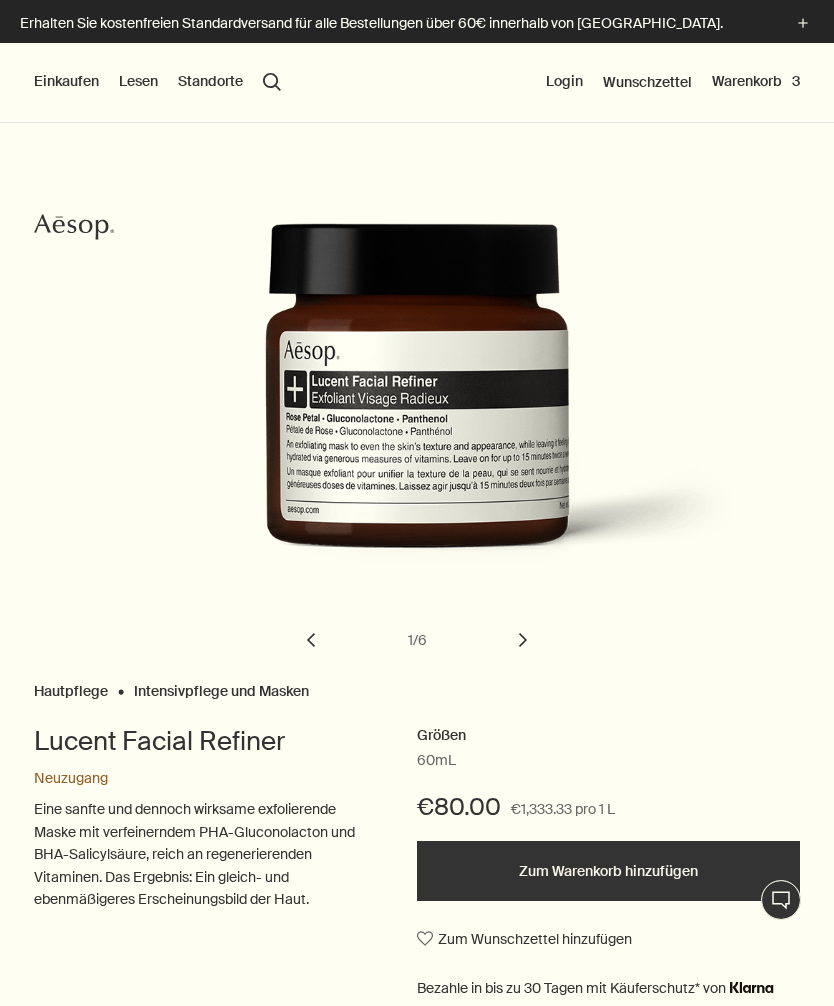 click on "Warenkorb 3" at bounding box center (756, 82) 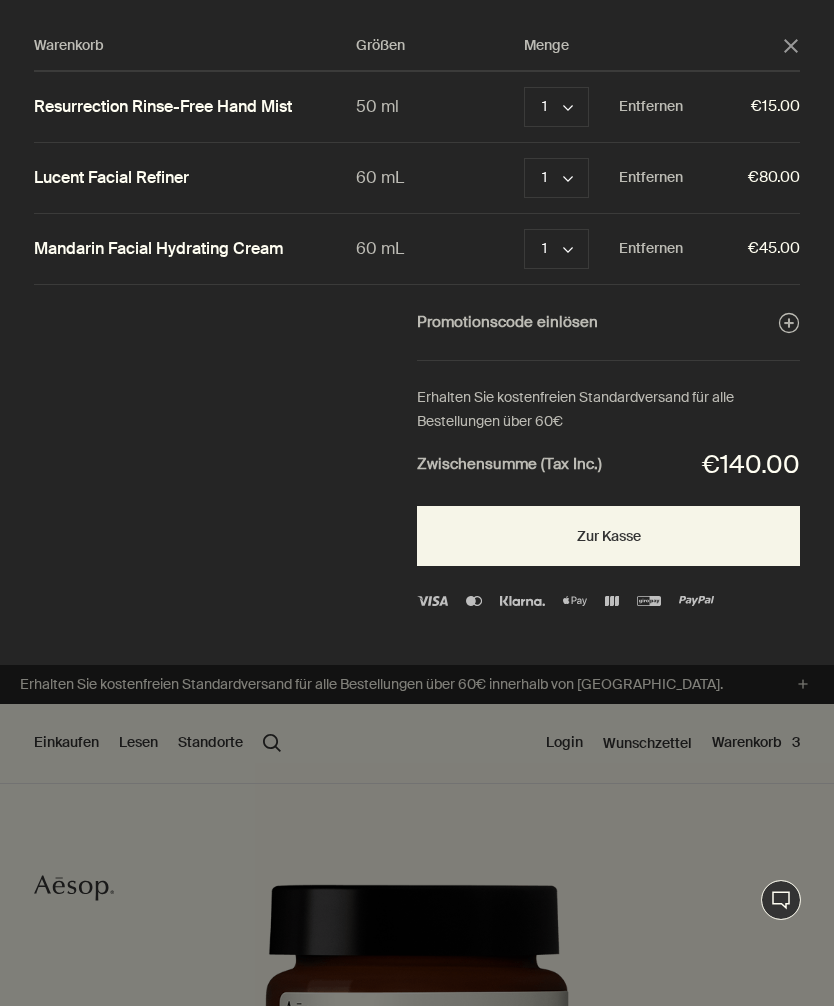 click on "Entfernen" at bounding box center [651, 178] 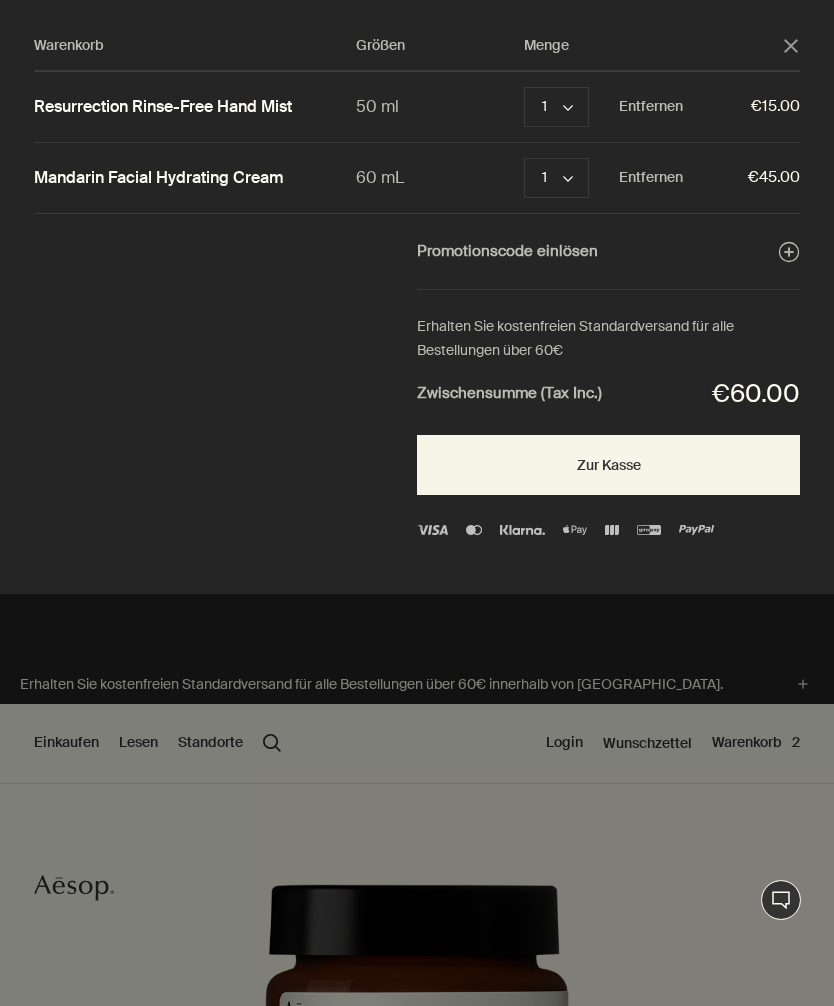 click on "Zur Kasse" at bounding box center (608, 465) 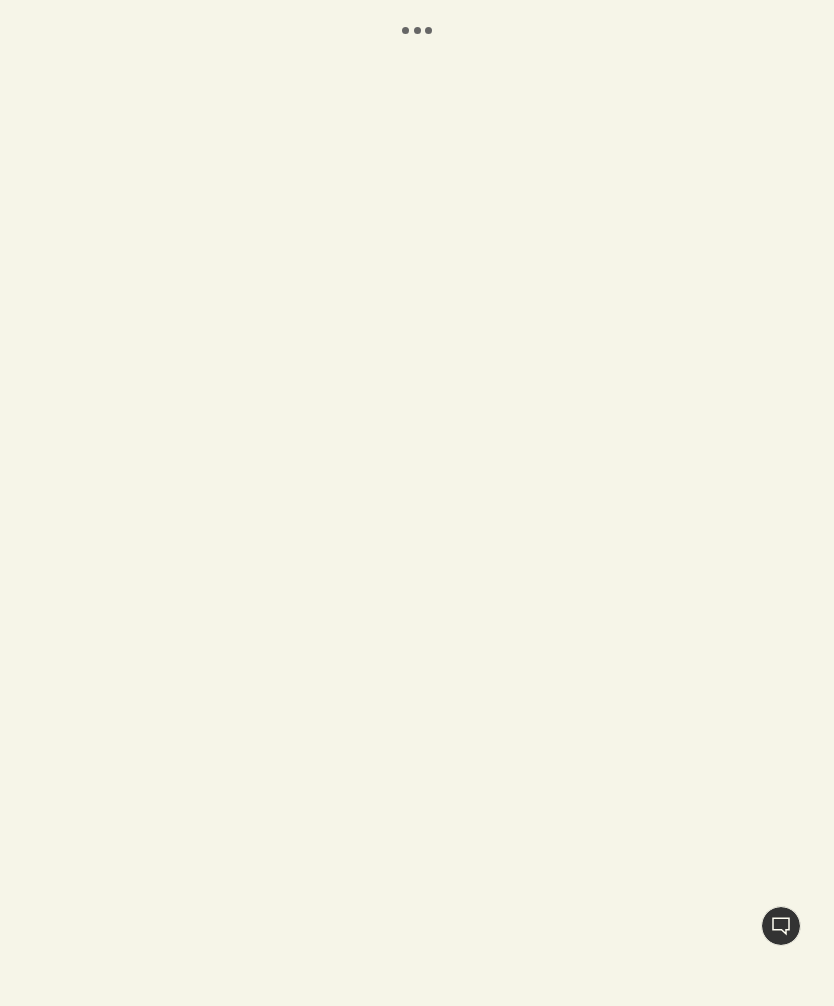 scroll, scrollTop: 0, scrollLeft: 0, axis: both 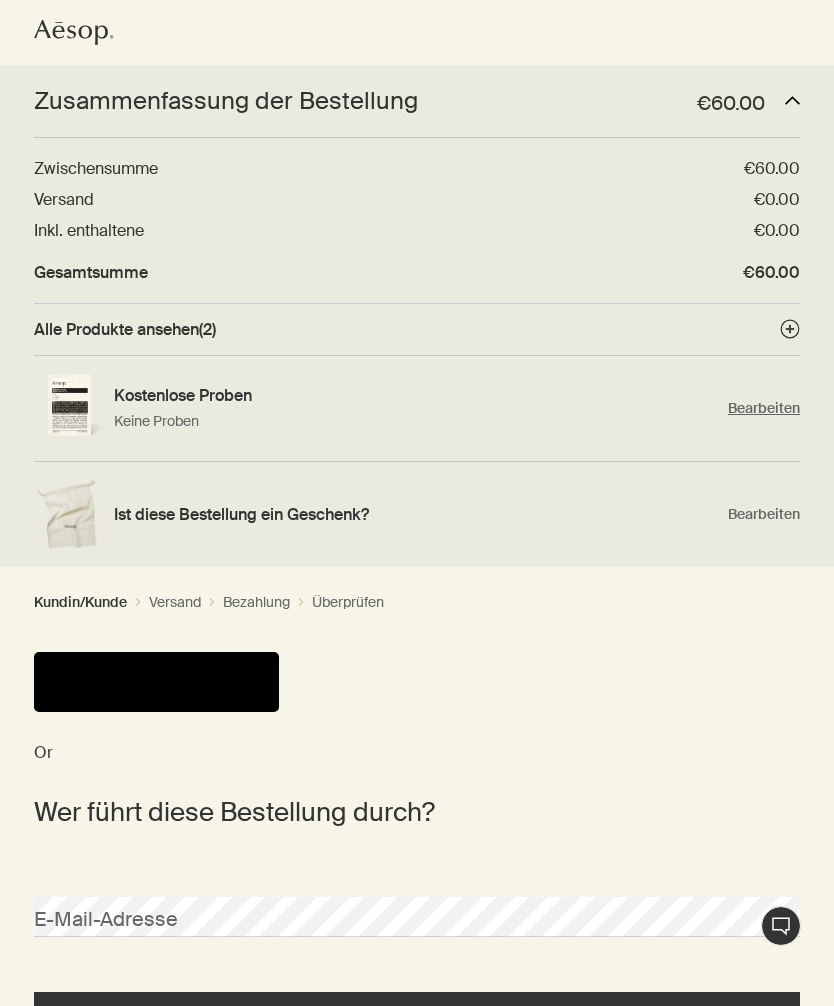 click on "Bearbeiten" at bounding box center (764, 408) 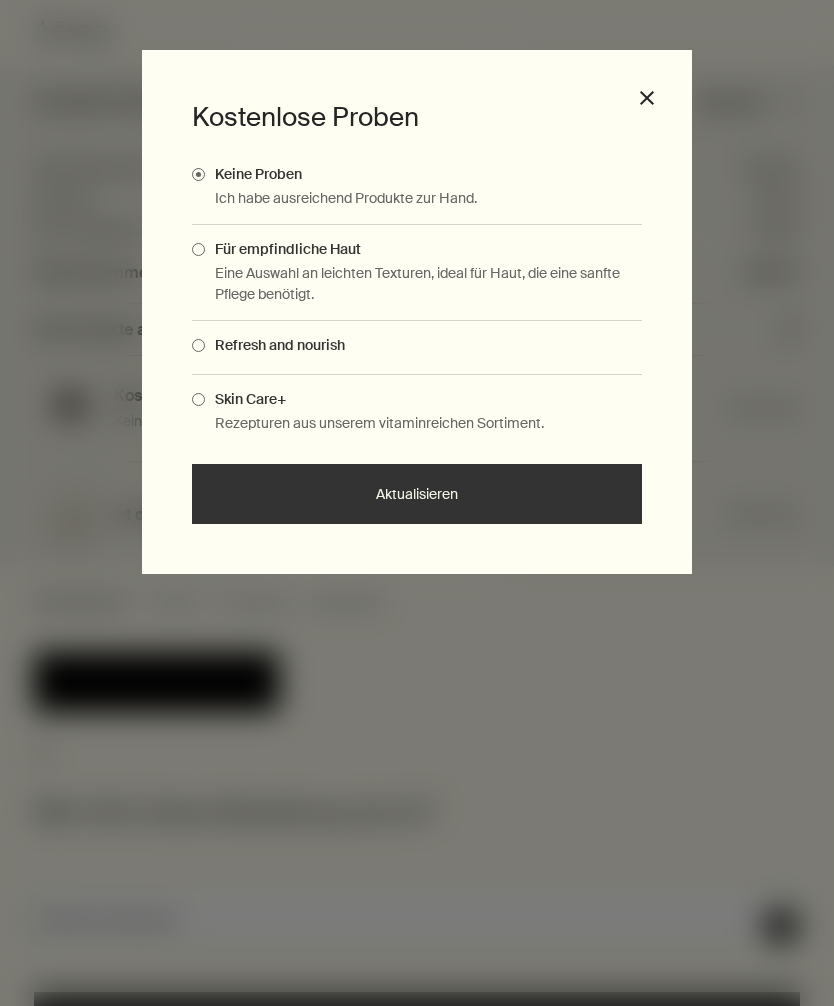 click on "Für empfindliche Haut Eine Auswahl an leichten Texturen, ideal für Haut, die eine sanfte Pflege benötigt." at bounding box center [417, 273] 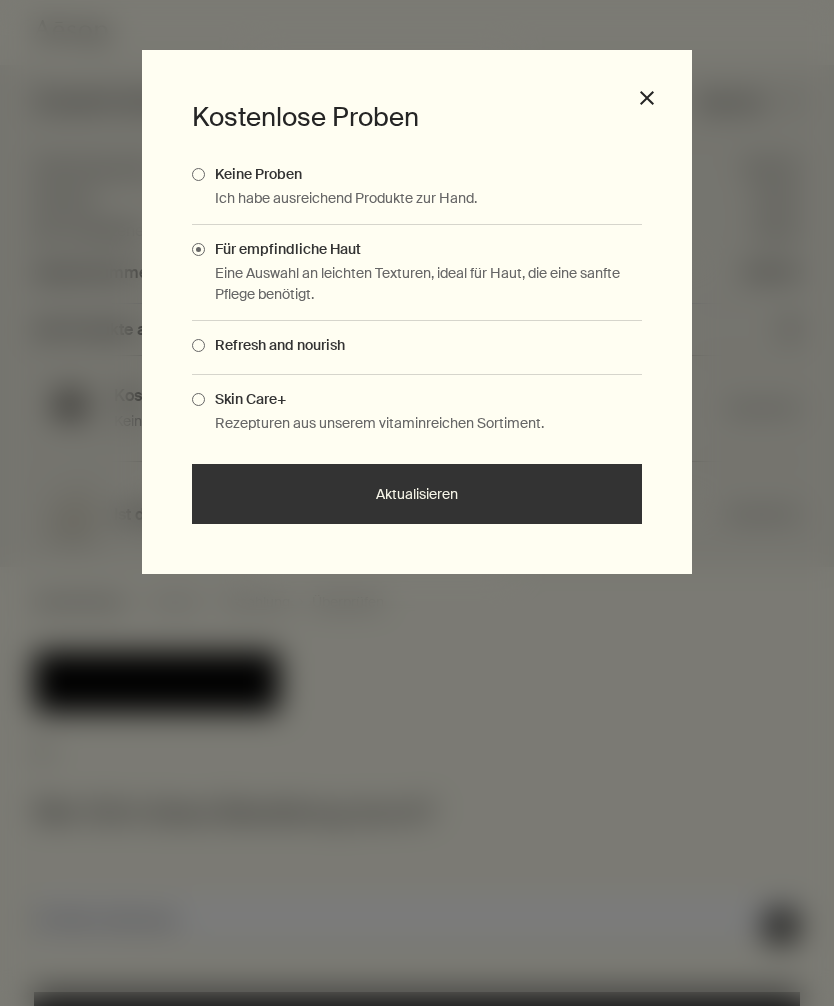 click on "Aktualisieren" at bounding box center [417, 494] 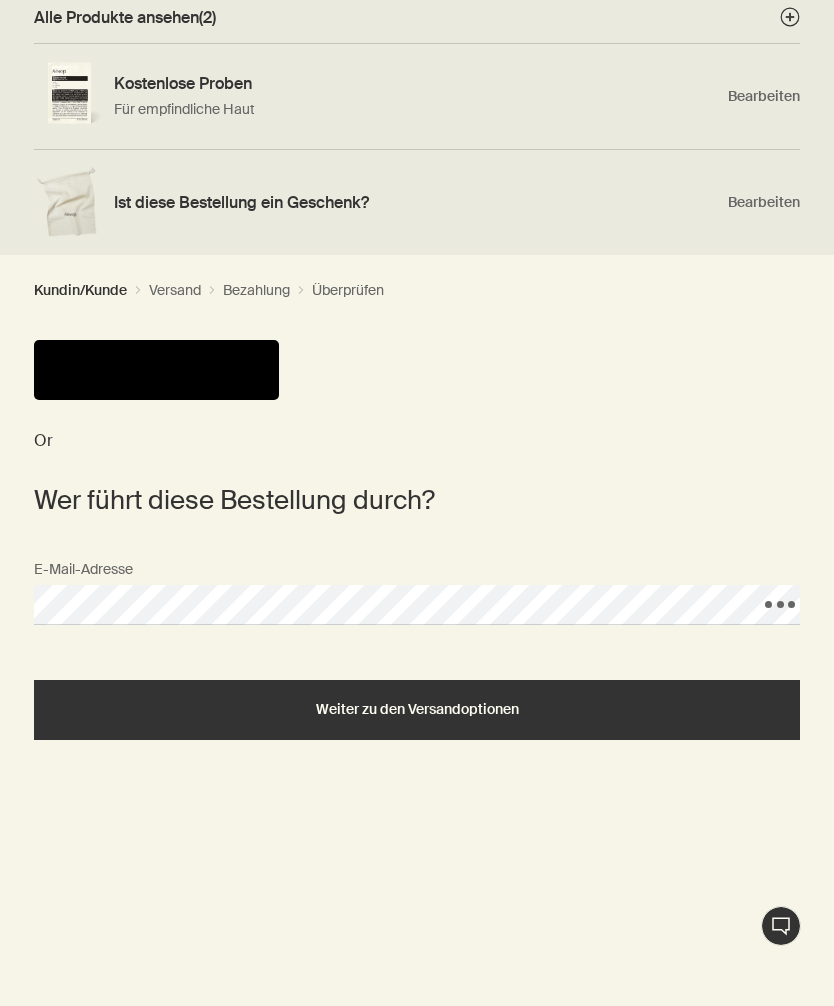 scroll, scrollTop: 313, scrollLeft: 0, axis: vertical 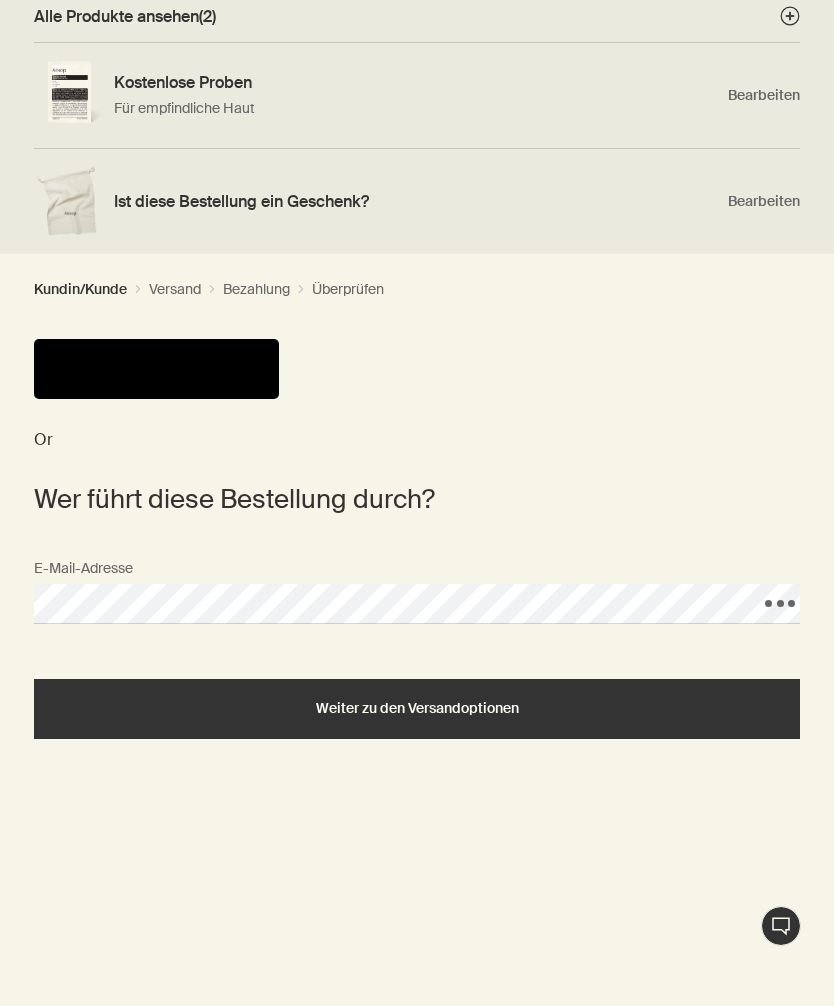 click on "Weiter zu den Versandoptionen" at bounding box center (417, 708) 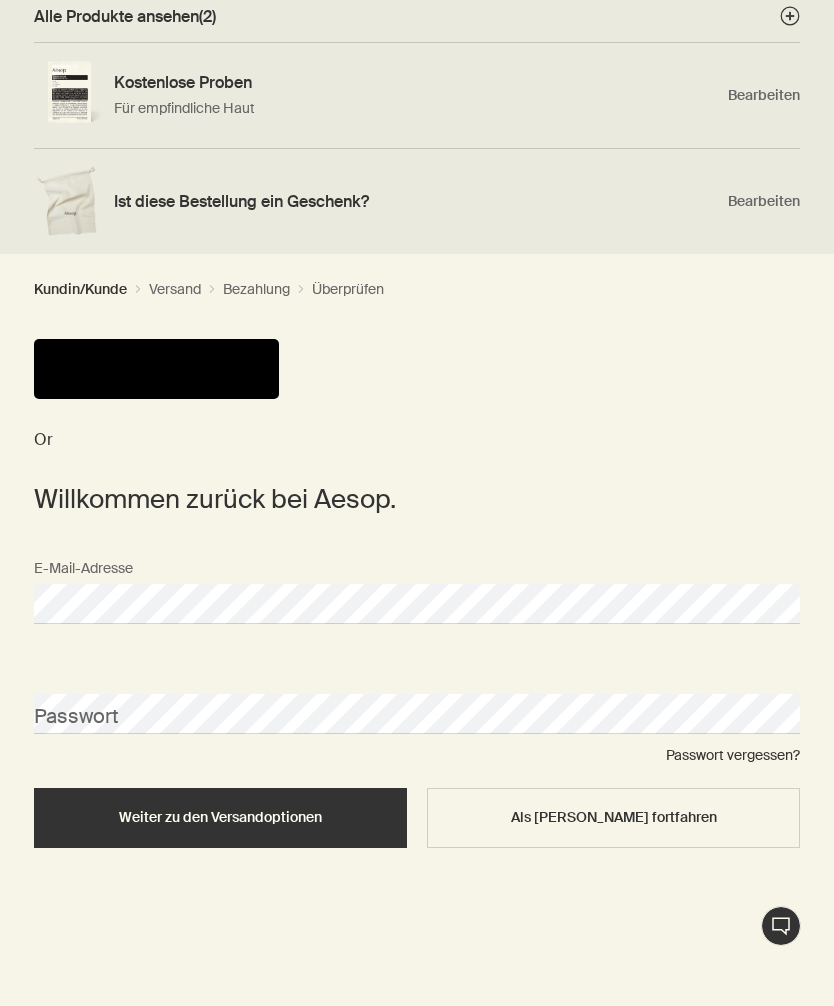 click on "Weiter zu den Versandoptionen" at bounding box center (220, 817) 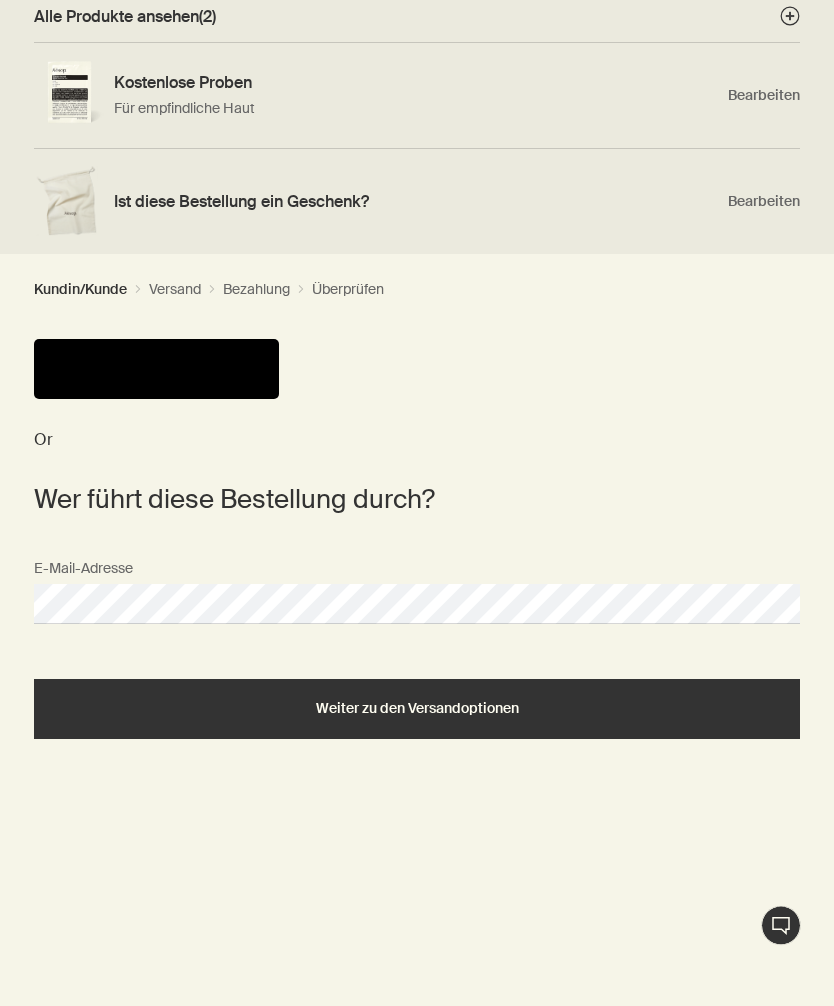 scroll, scrollTop: 313, scrollLeft: 0, axis: vertical 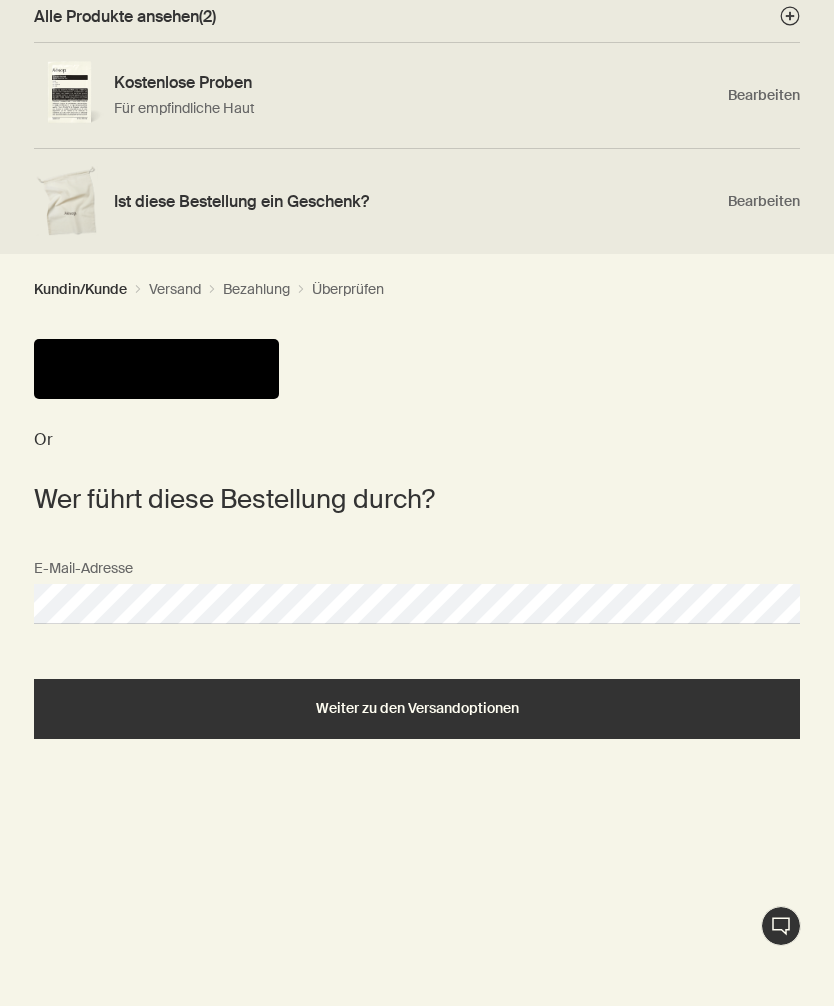 click on "Weiter zu den Versandoptionen" at bounding box center [417, 709] 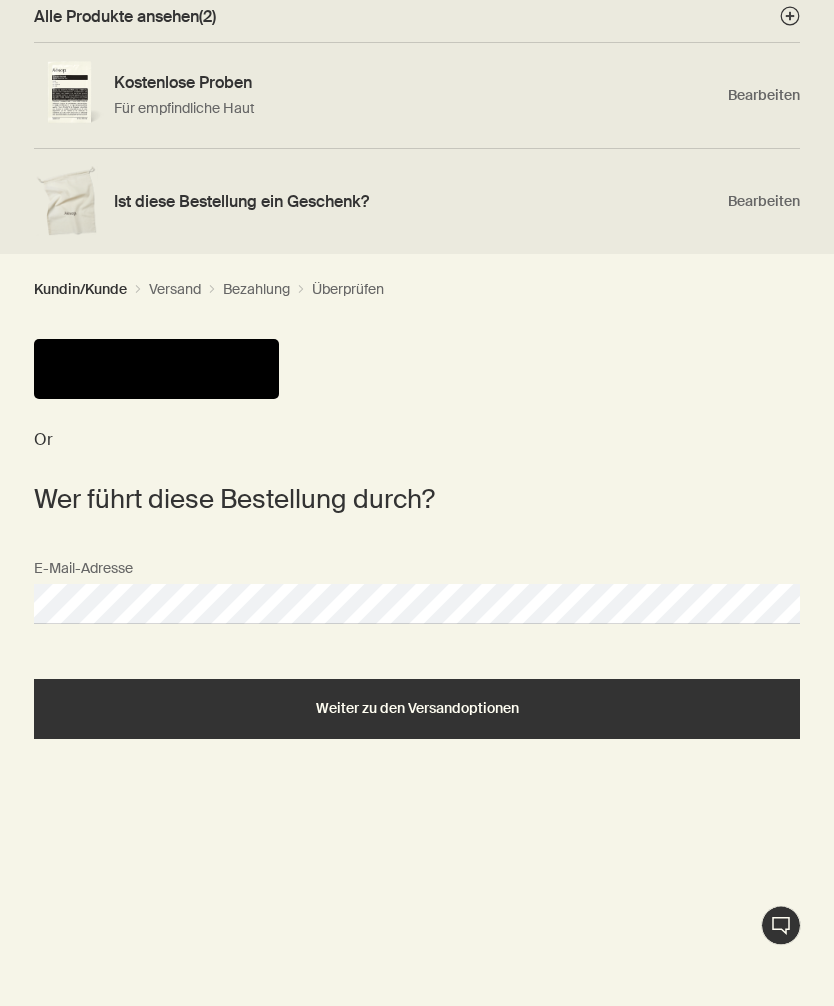 click at bounding box center [156, 370] 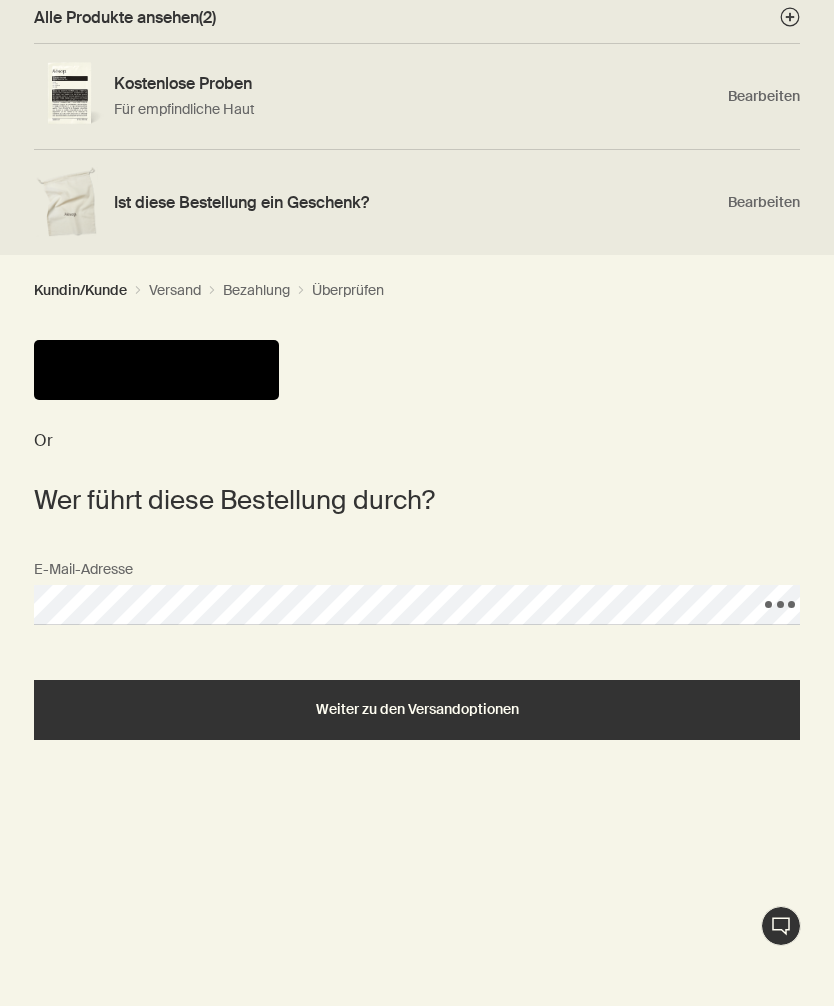 scroll, scrollTop: 313, scrollLeft: 0, axis: vertical 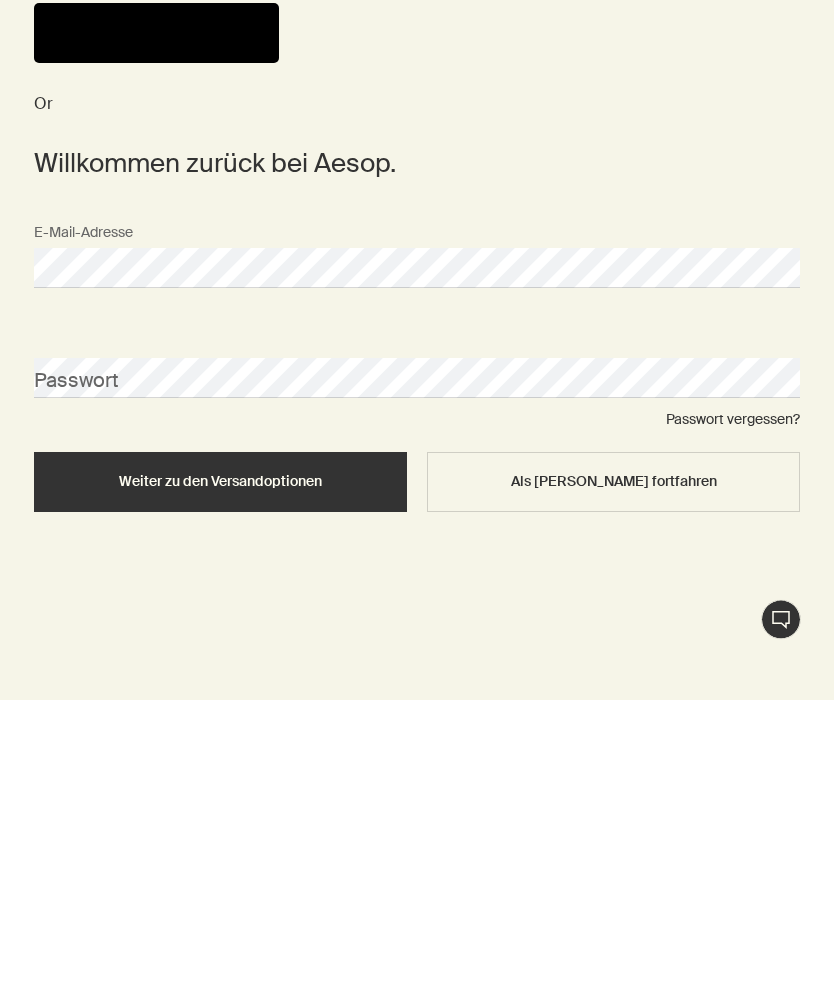 click on "Weiter zu den Versandoptionen" at bounding box center (220, 788) 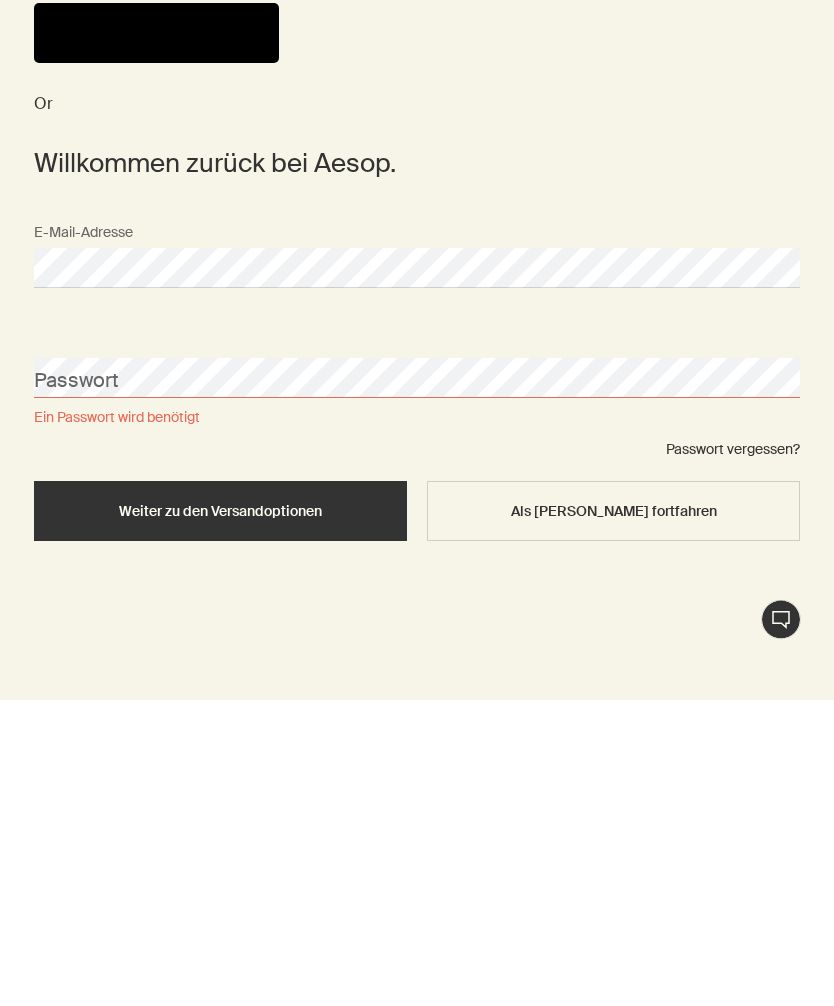 scroll, scrollTop: 635, scrollLeft: 0, axis: vertical 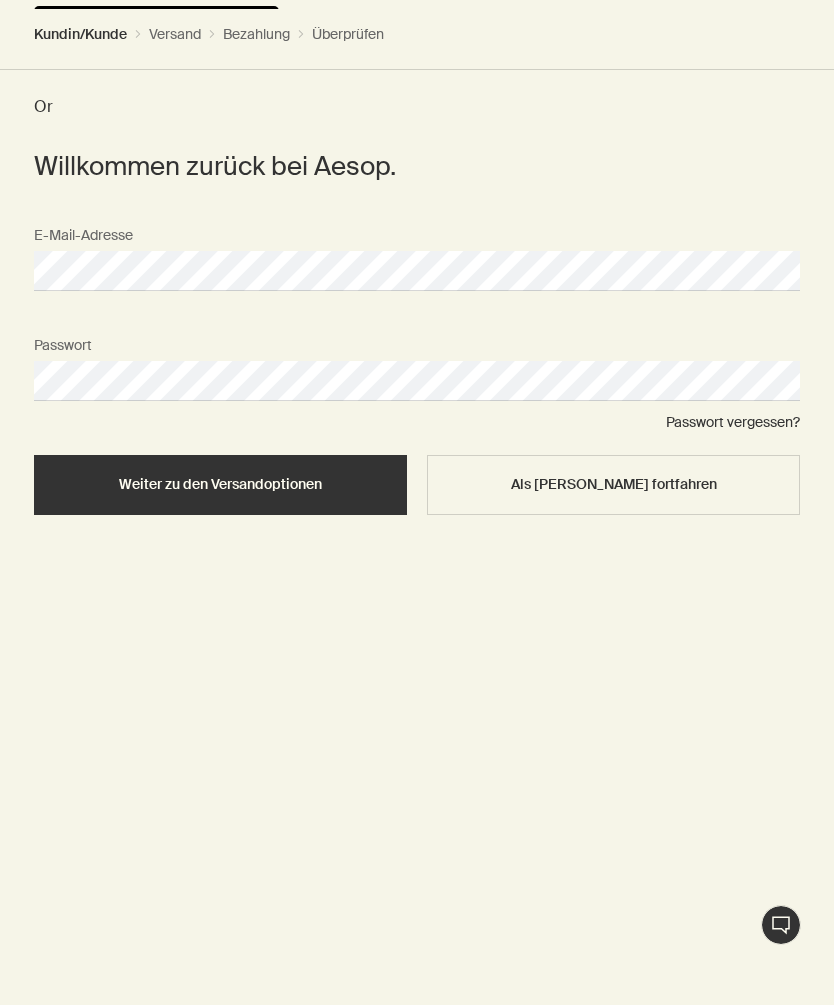 click on "Weiter zu den Versandoptionen" at bounding box center [220, 485] 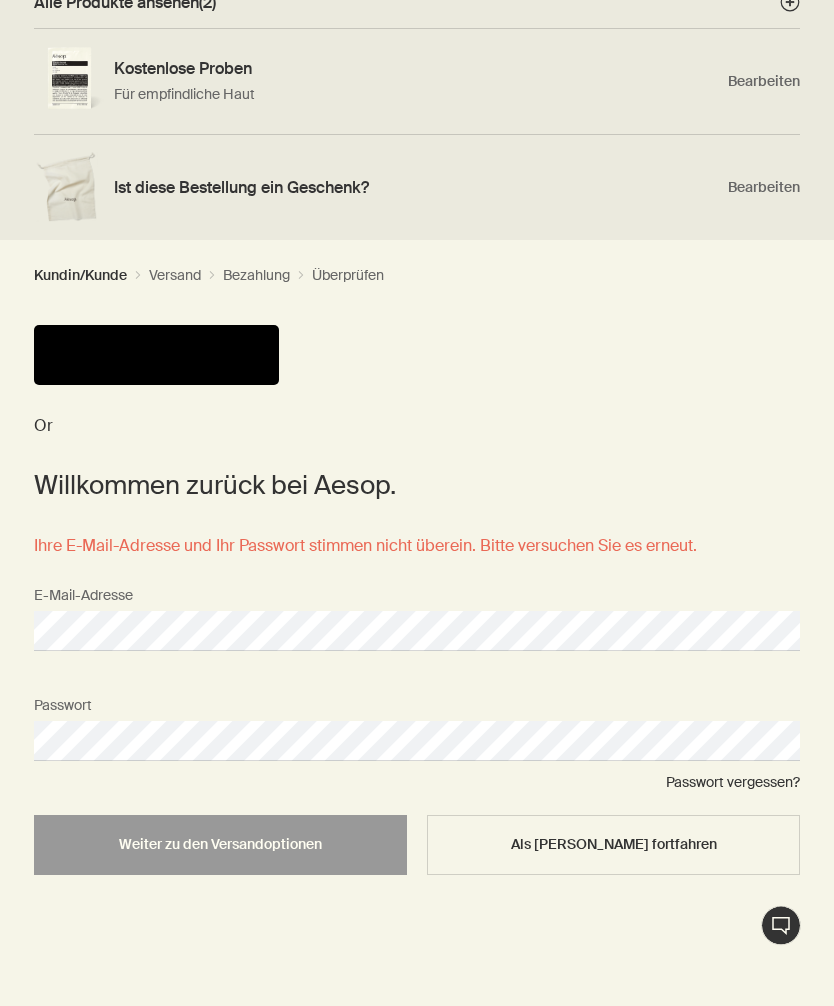 scroll, scrollTop: 370, scrollLeft: 0, axis: vertical 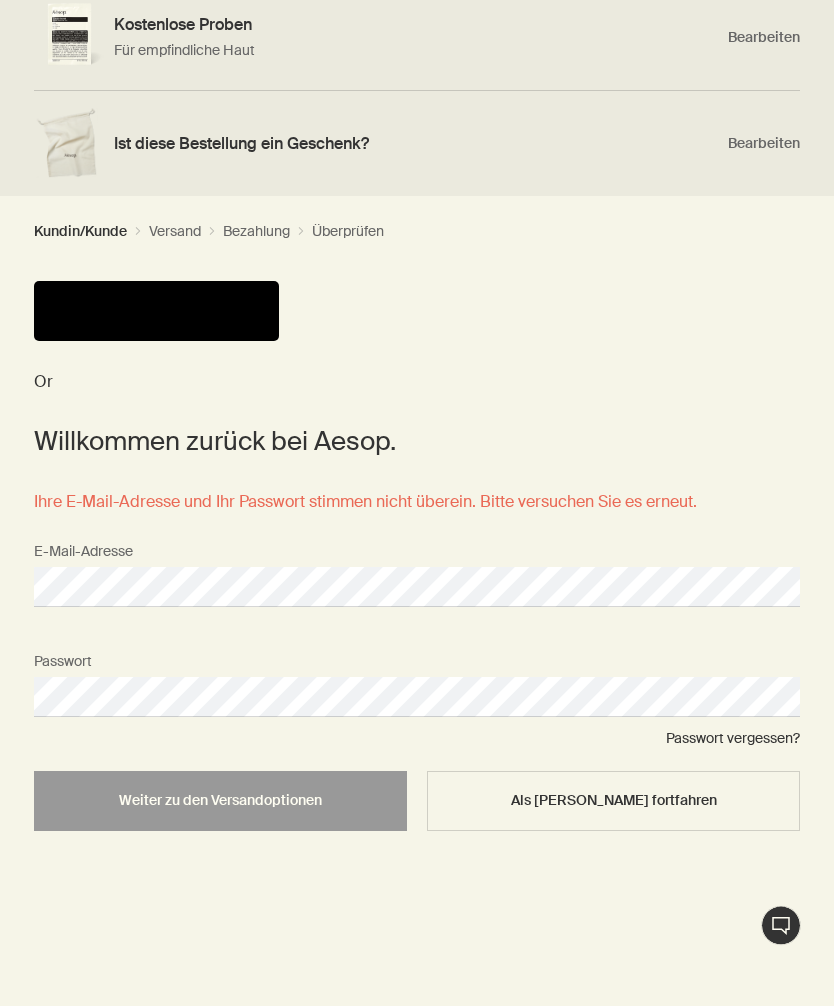 click on "Passwort vergessen?" at bounding box center (733, 739) 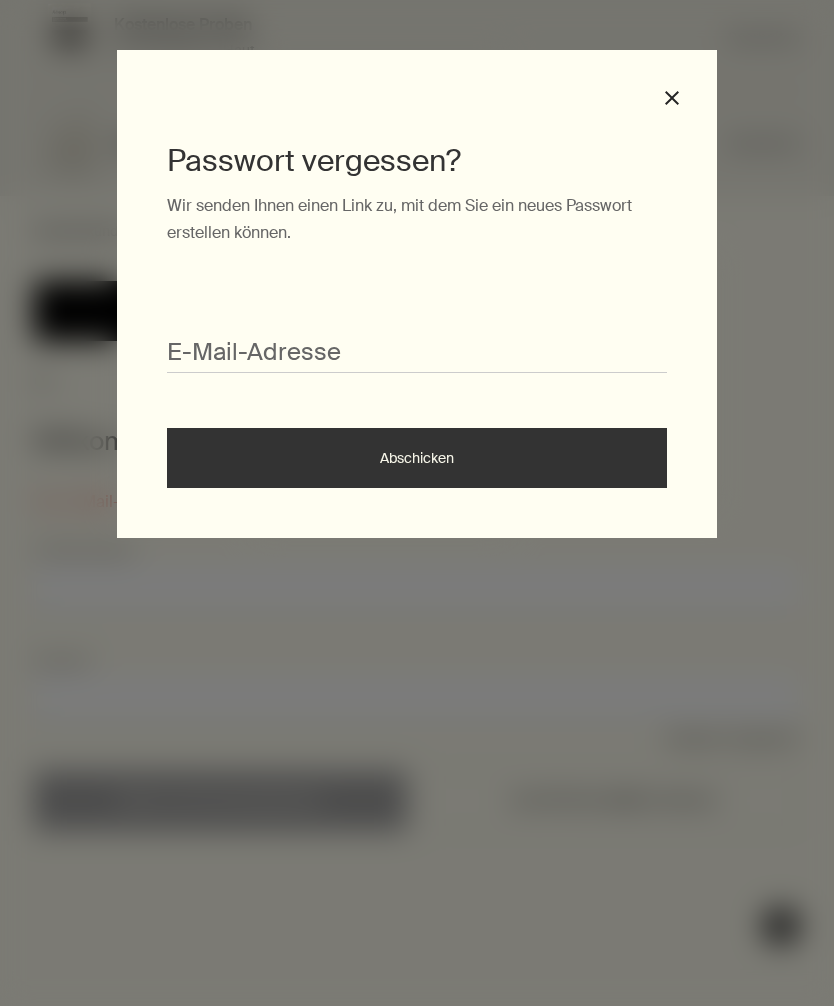 click on "Passwort vergessen? Wir senden Ihnen einen Link zu, mit dem Sie ein neues Passwort erstellen können.
E-Mail-Ad­res­se Abschicken close" at bounding box center (417, 294) 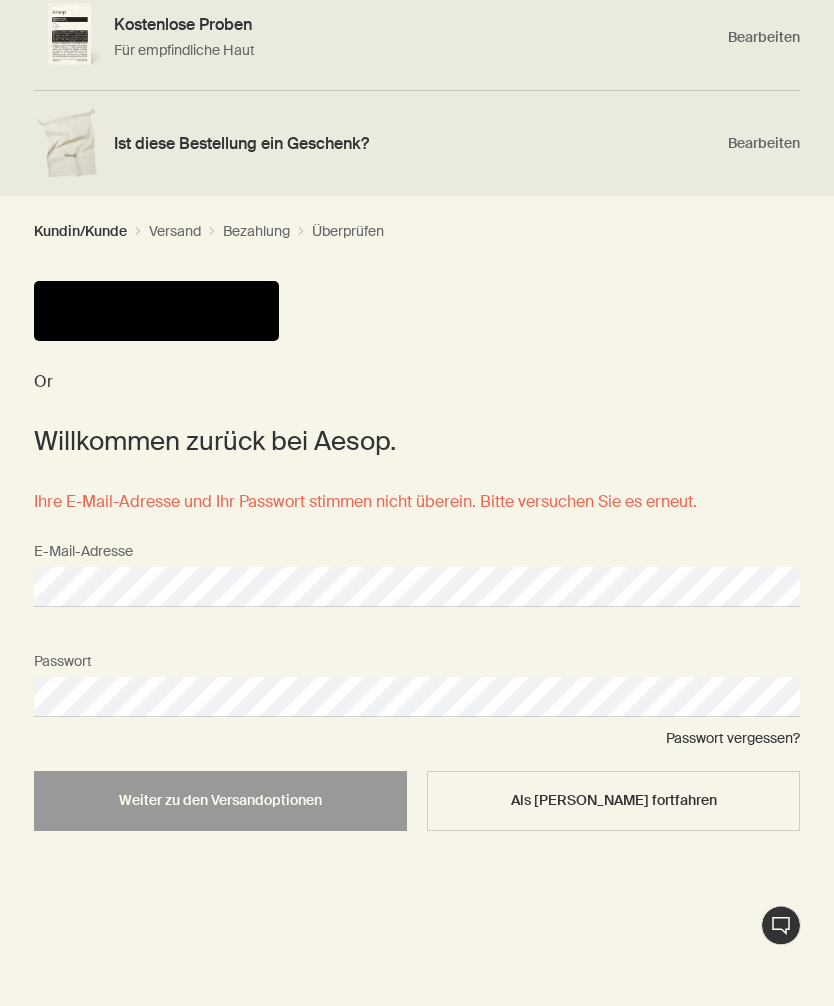 scroll, scrollTop: 371, scrollLeft: 0, axis: vertical 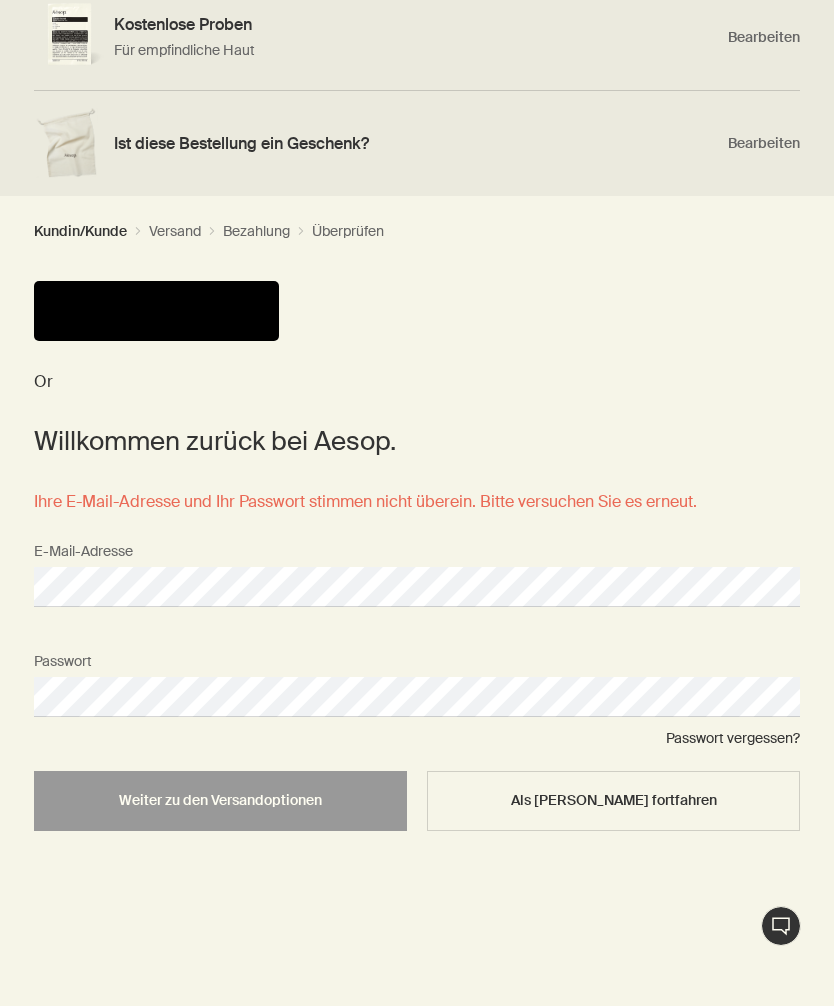 click on "Passwort vergessen?" at bounding box center (733, 738) 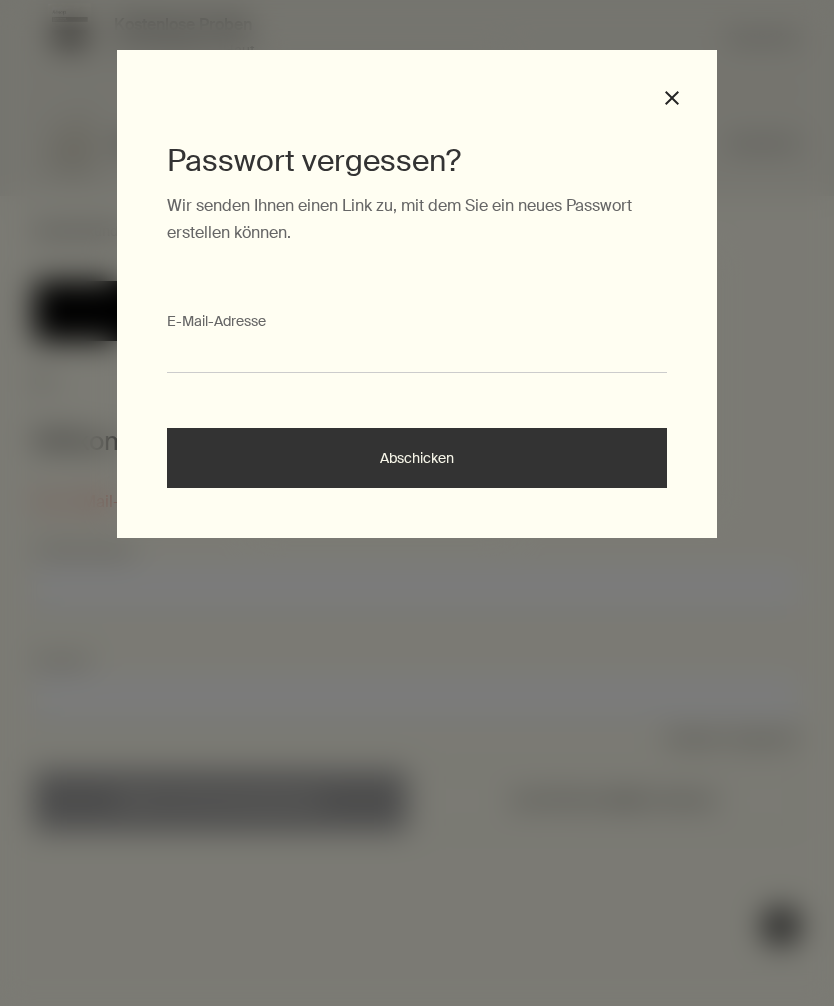 click on "E-Mail-Ad­res­se" at bounding box center (417, 354) 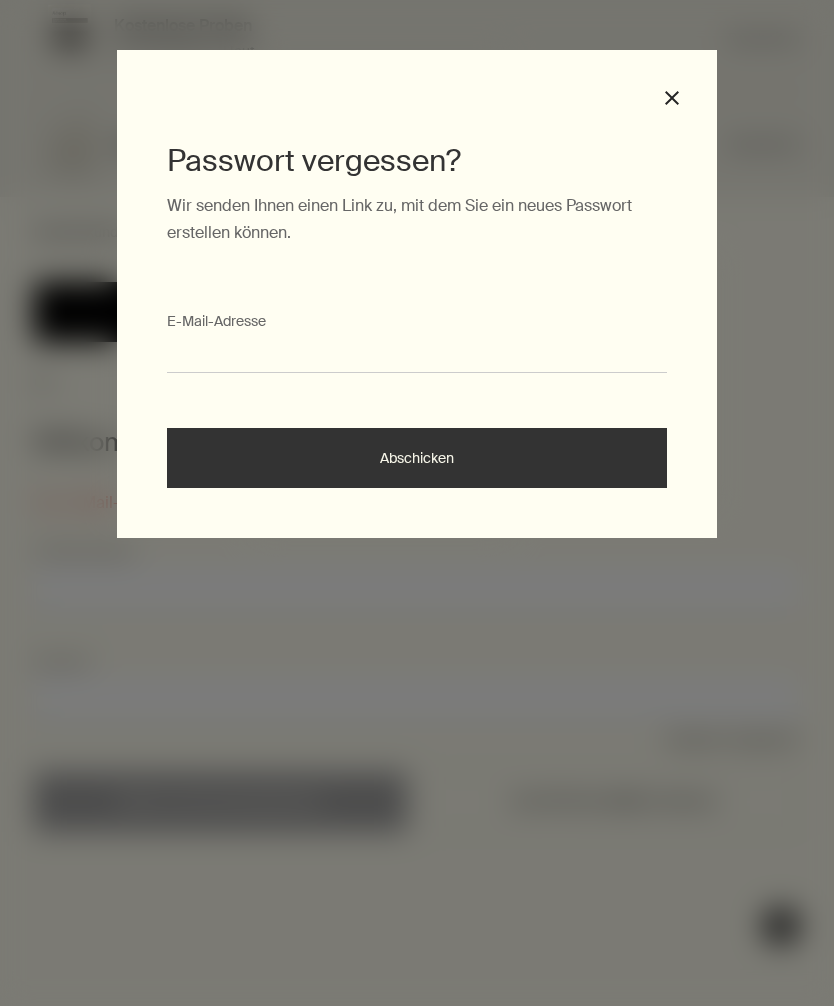 type on "**********" 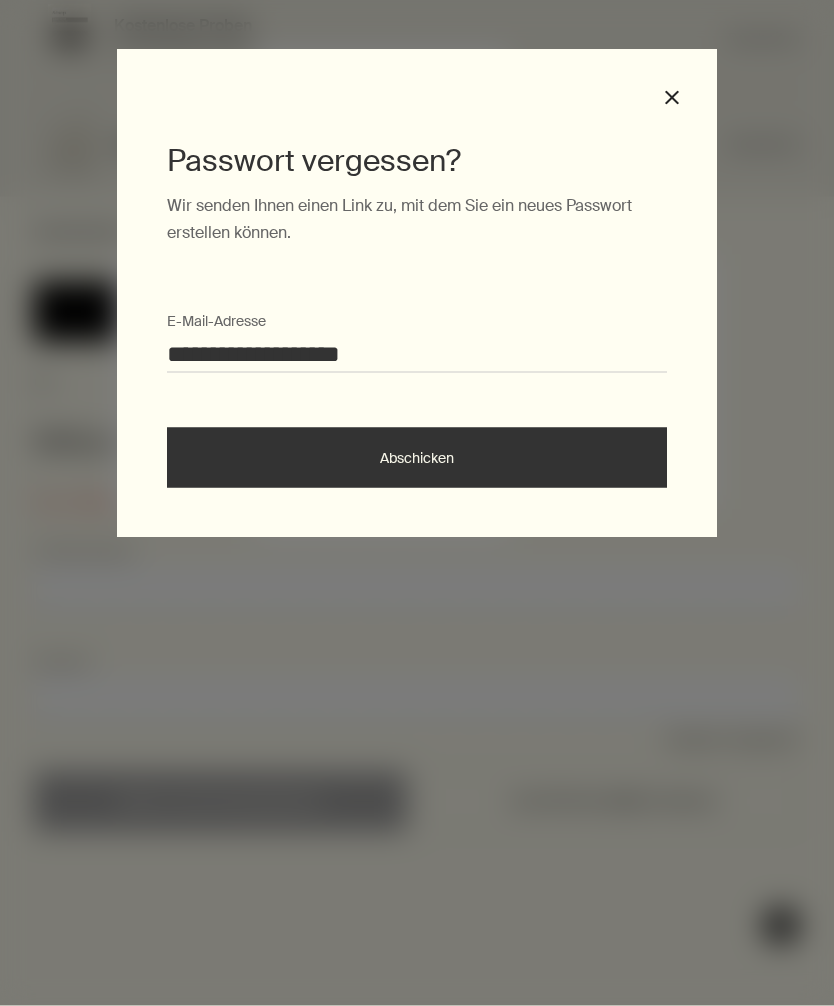 click on "Abschicken" at bounding box center [417, 458] 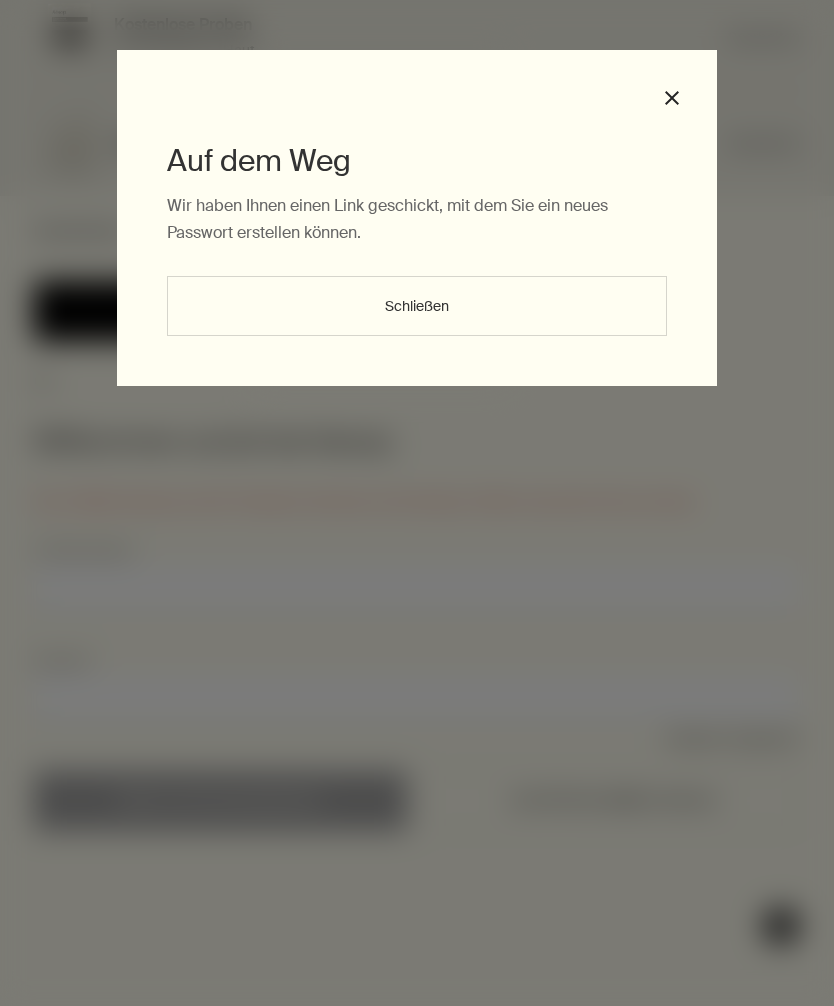 click on "Schließen" at bounding box center (417, 306) 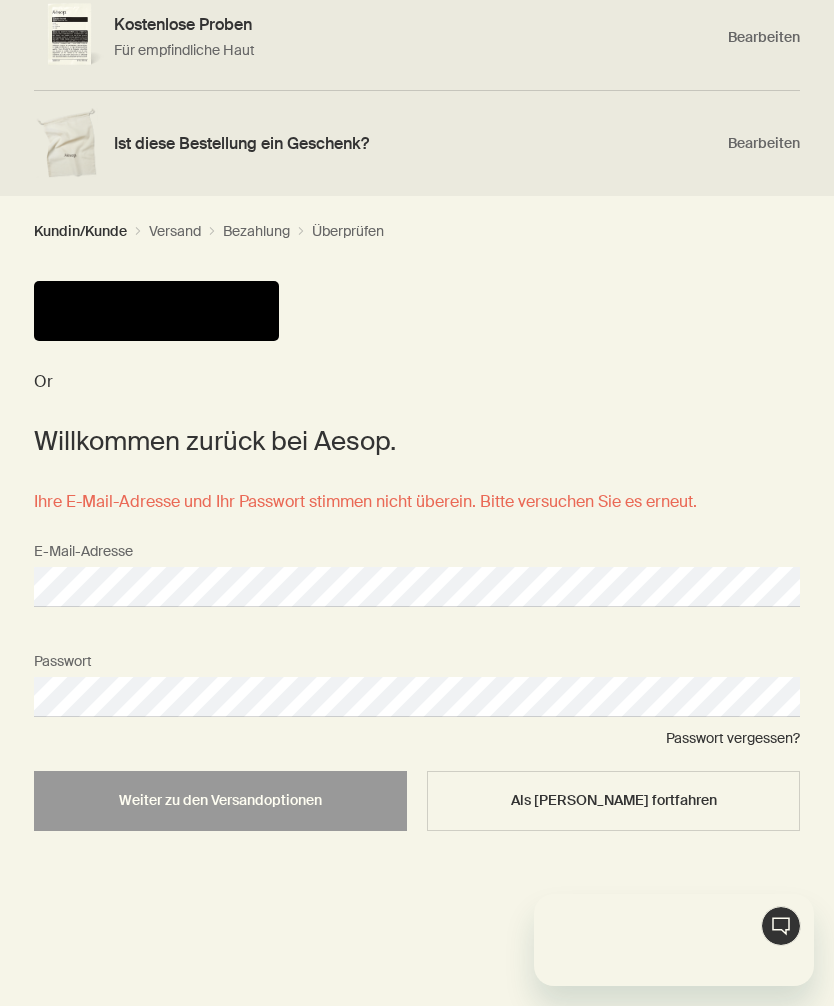 scroll, scrollTop: 0, scrollLeft: 0, axis: both 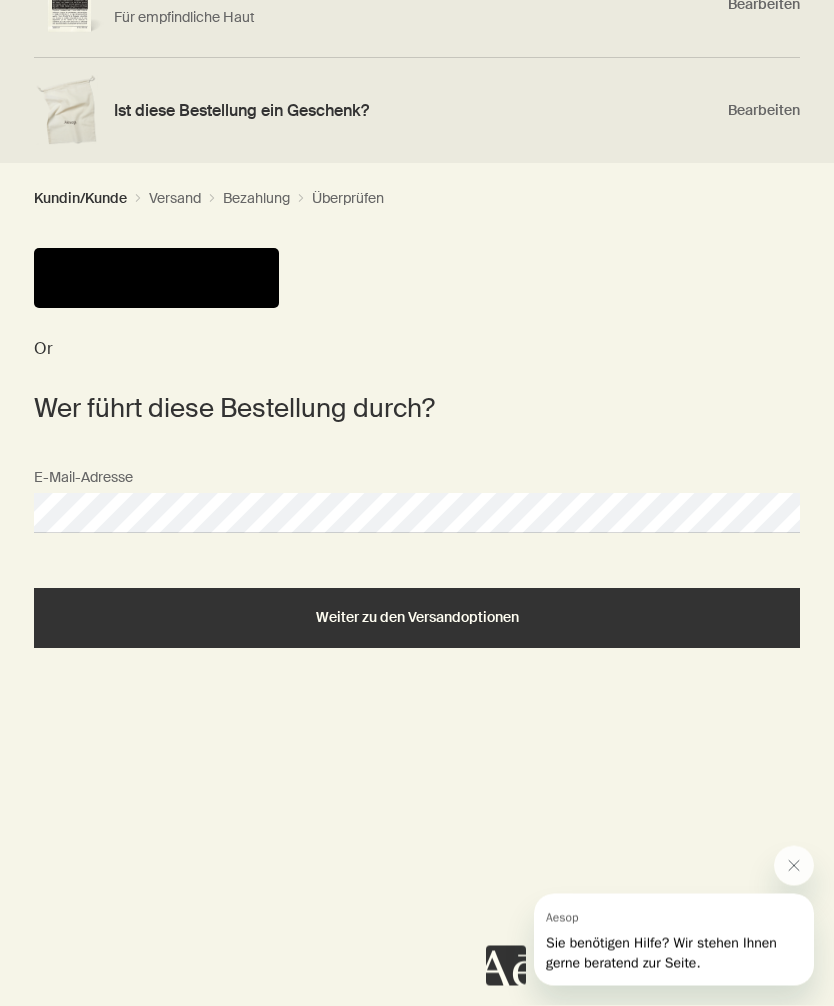 click on "Weiter zu den Versandoptionen" at bounding box center [417, 619] 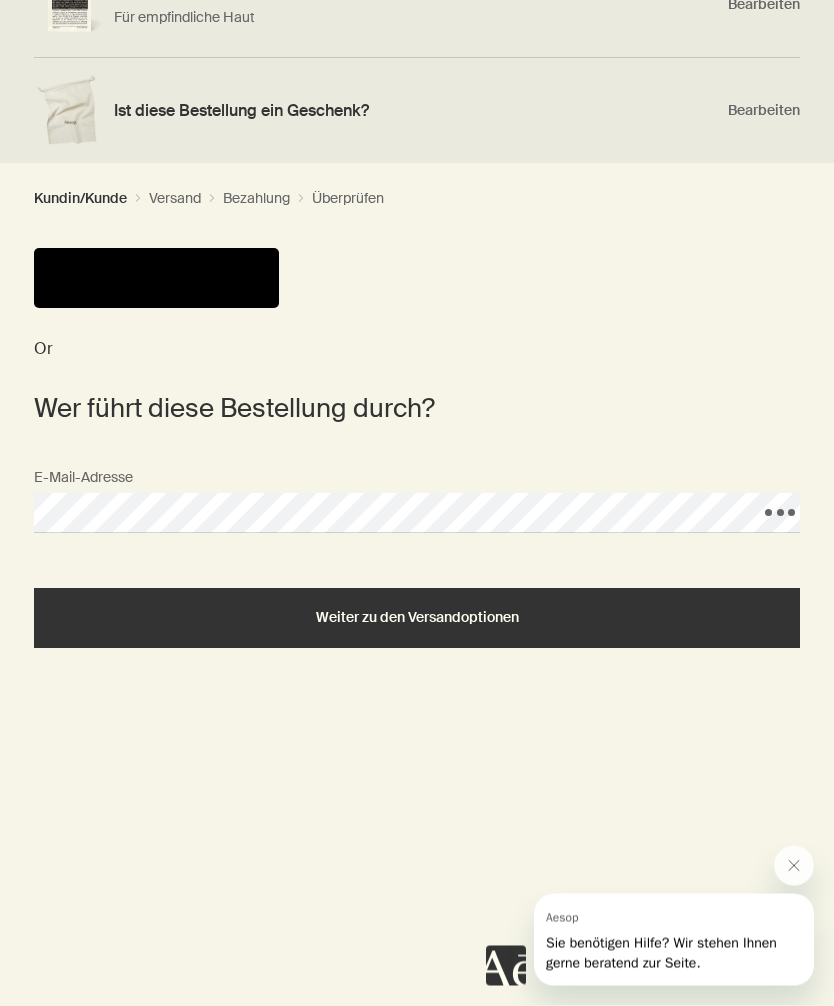 click on "Weiter zu den Versandoptionen" at bounding box center [417, 618] 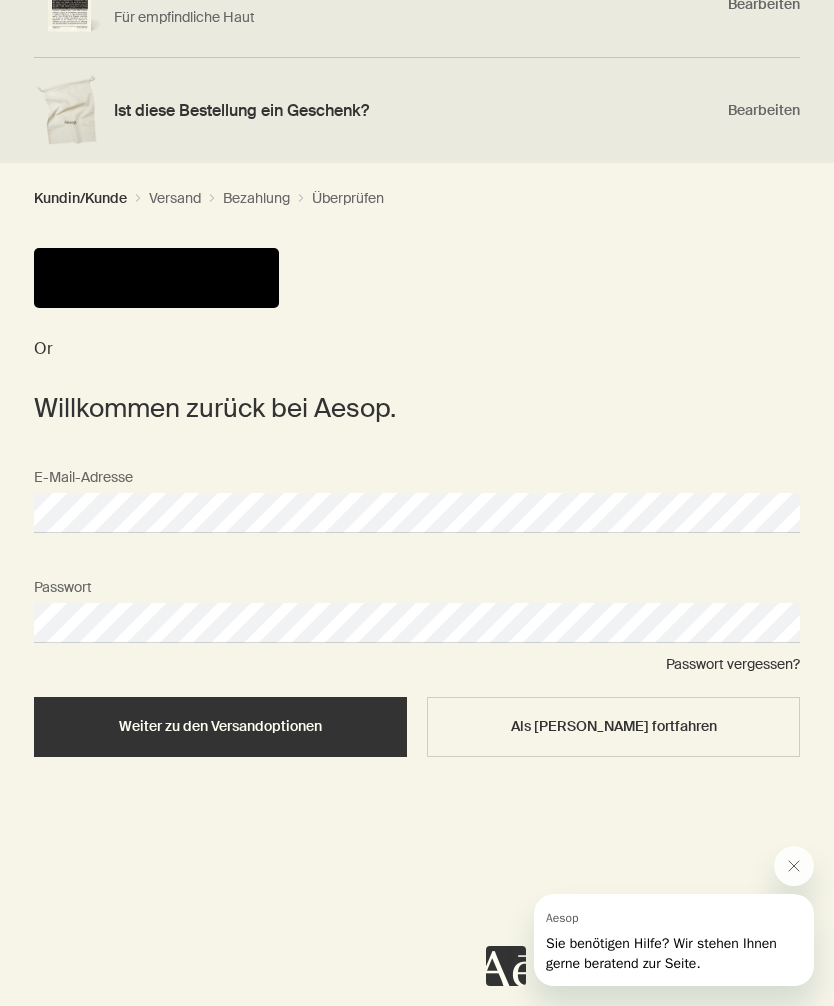 click on "Weiter zu den Versandoptionen" at bounding box center (220, 726) 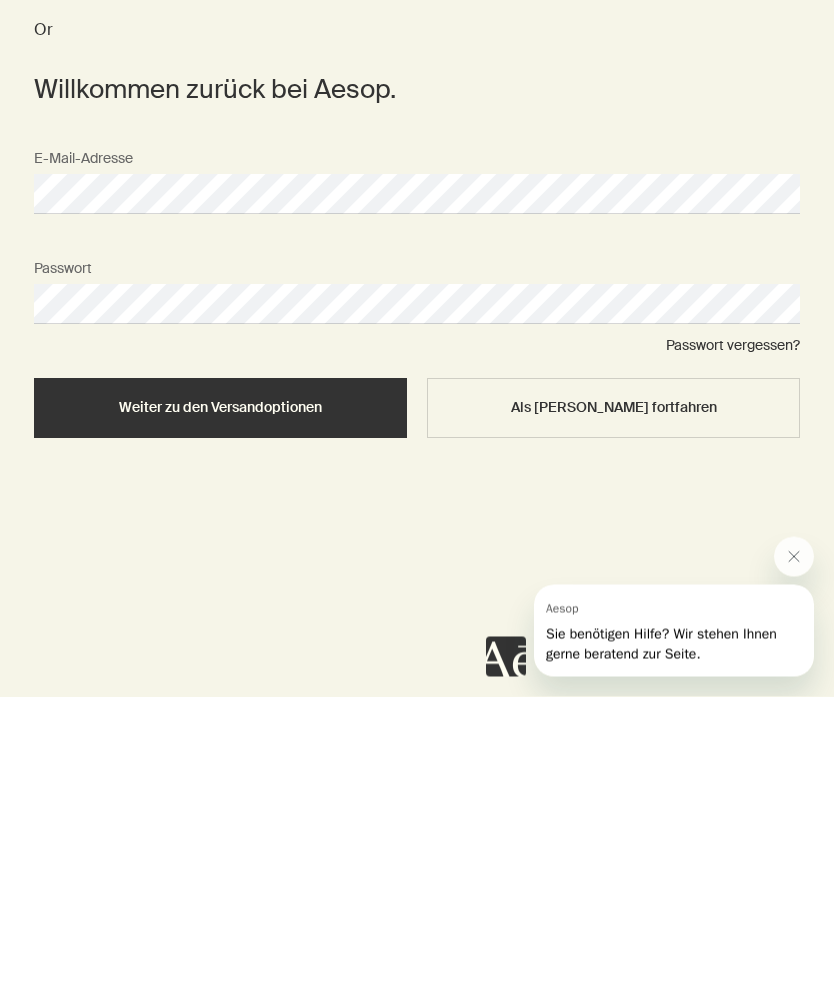 scroll, scrollTop: 701, scrollLeft: 0, axis: vertical 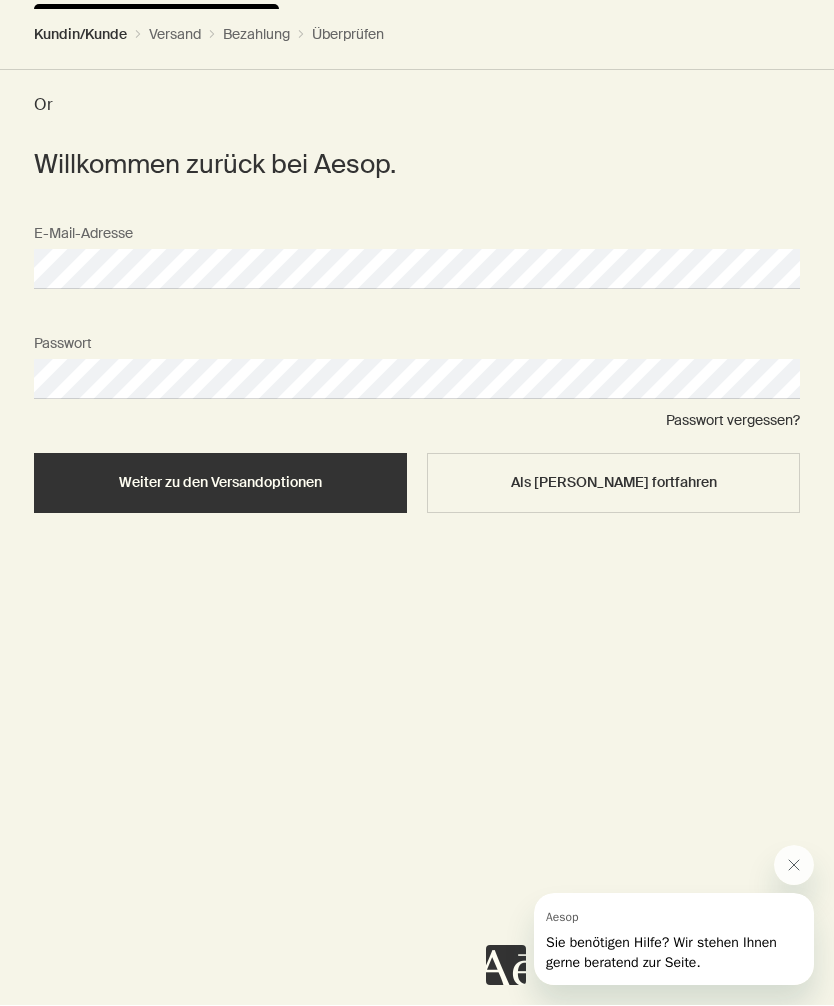 click on "Weiter zu den Versandoptionen" at bounding box center [220, 483] 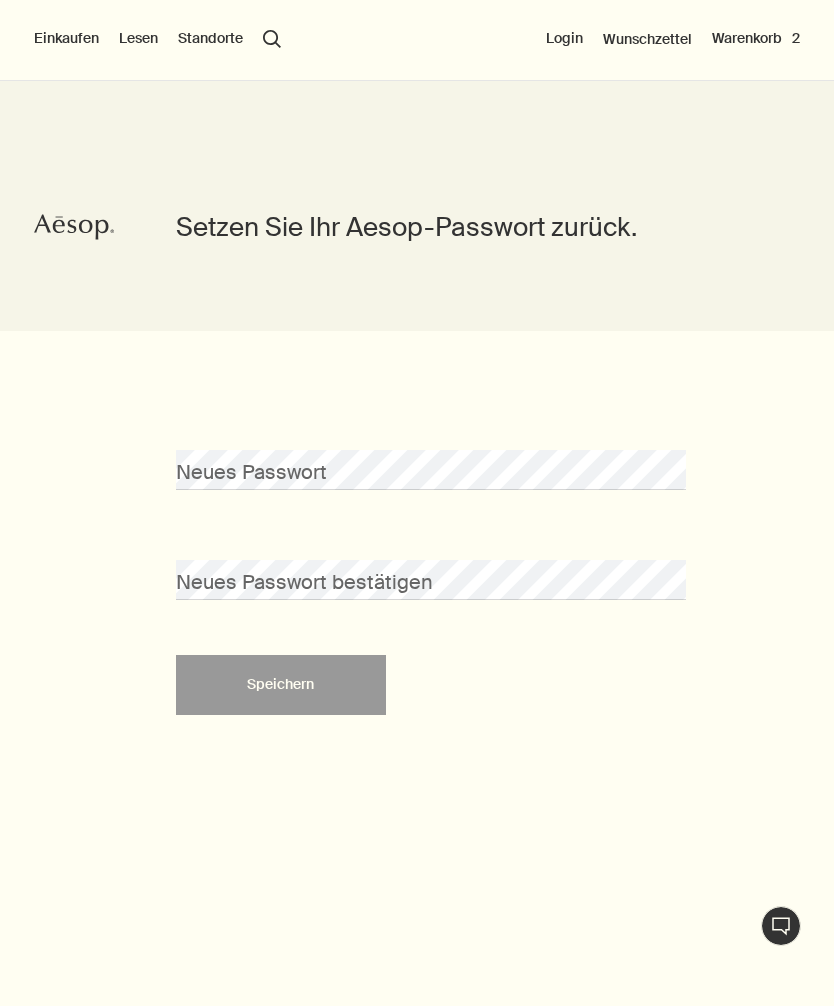 scroll, scrollTop: 0, scrollLeft: 0, axis: both 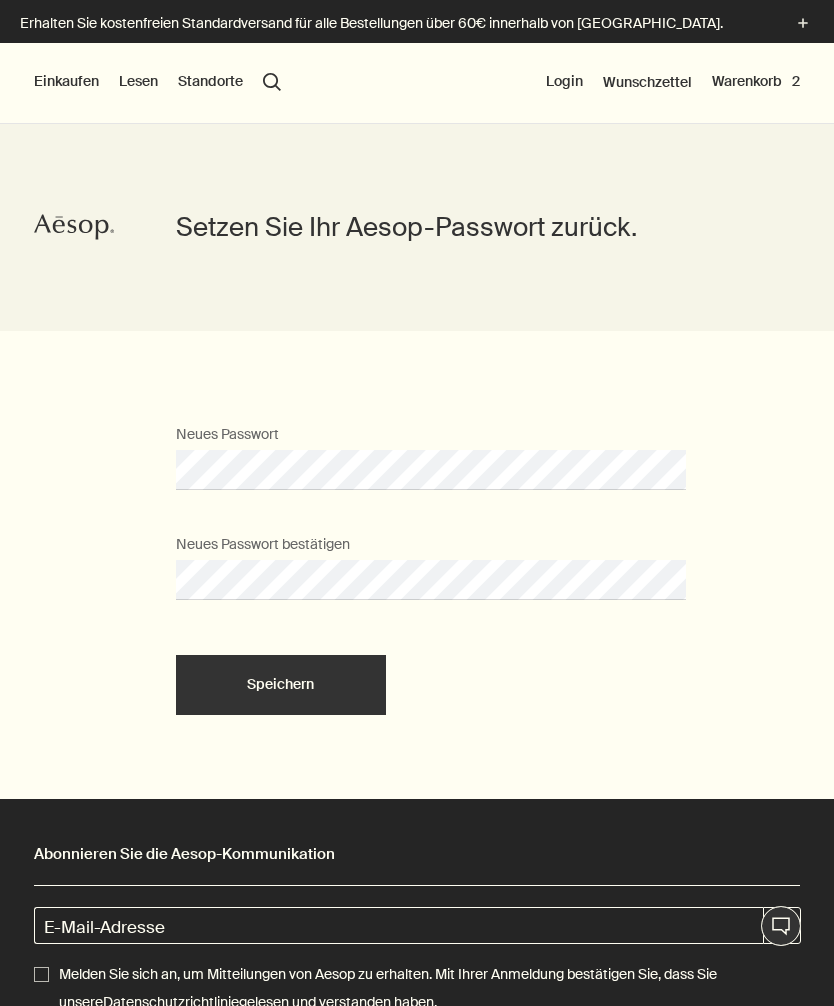click on "Speichern" at bounding box center [280, 684] 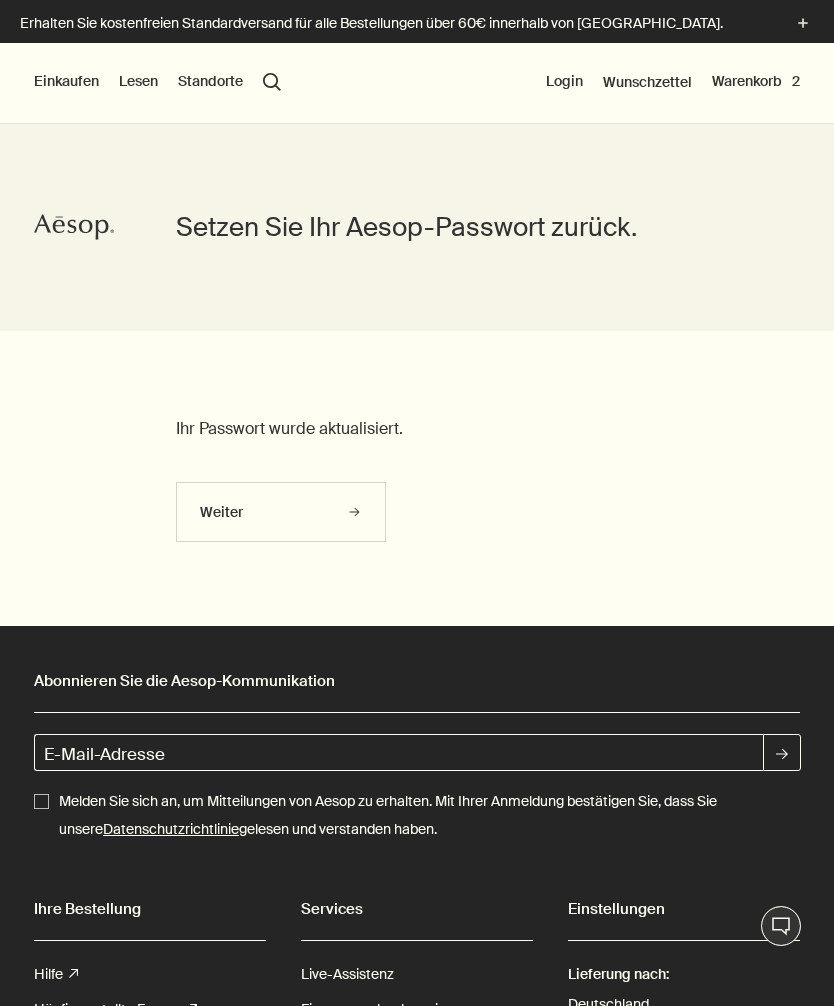 click on "Weiter" at bounding box center (281, 512) 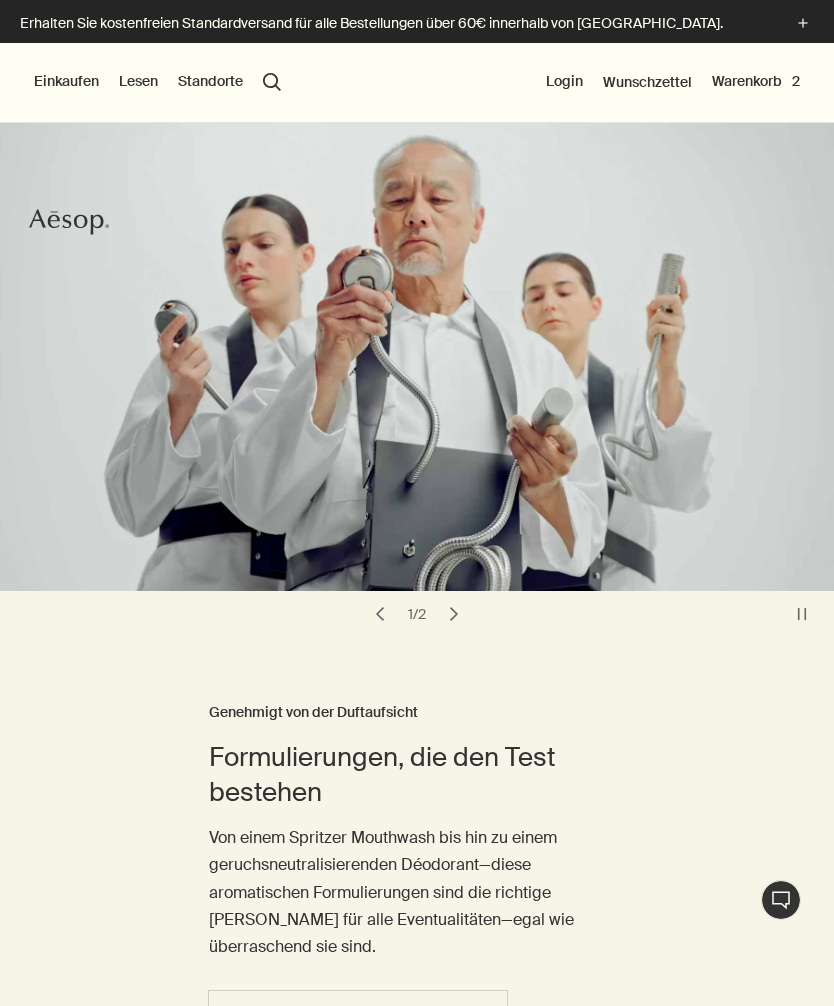 scroll, scrollTop: 0, scrollLeft: 0, axis: both 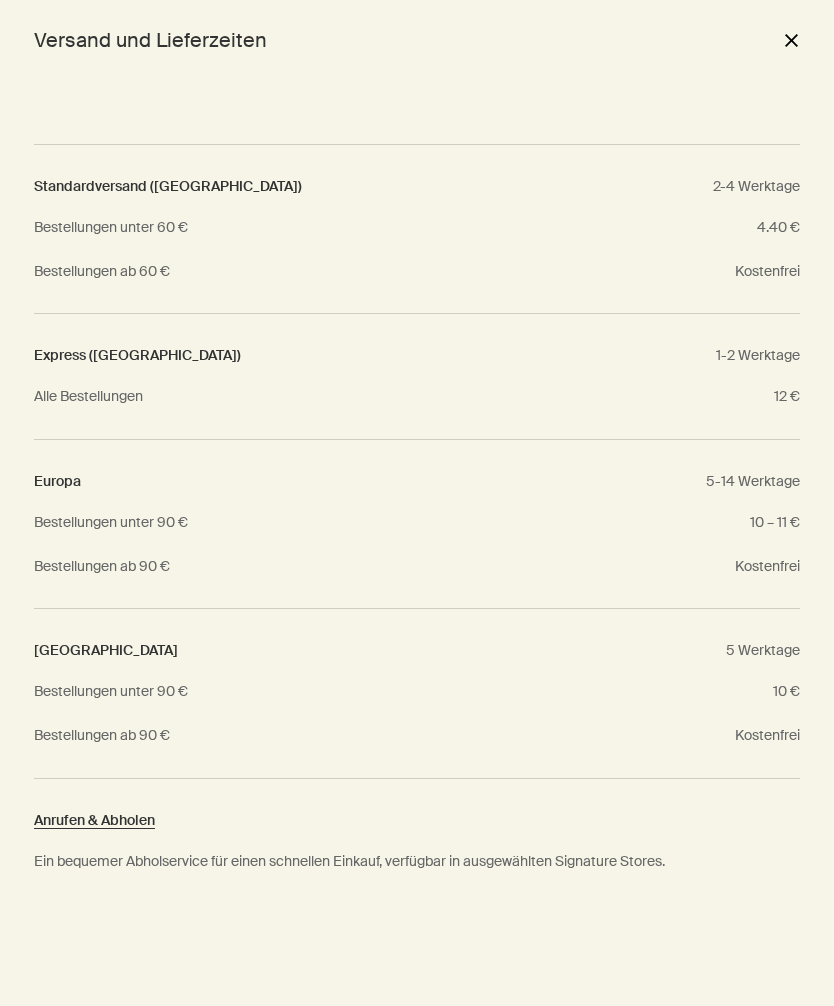 click on "Versand und Lieferzeiten close" at bounding box center (417, 40) 